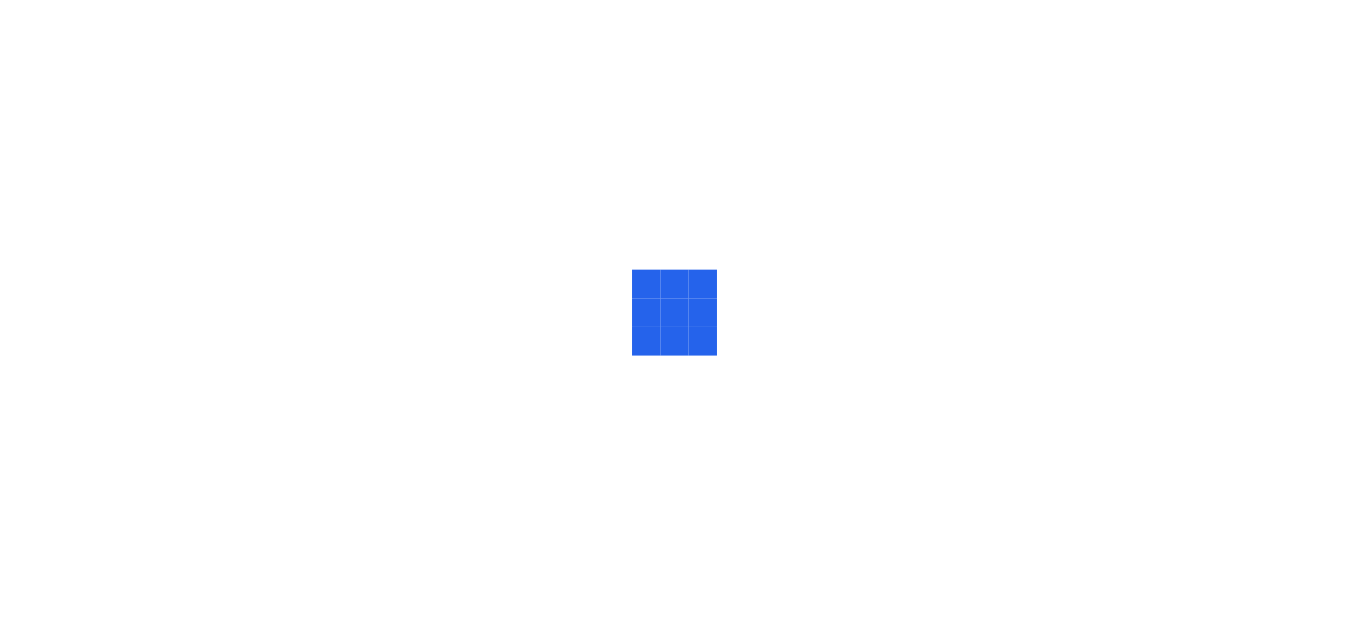 scroll, scrollTop: 0, scrollLeft: 0, axis: both 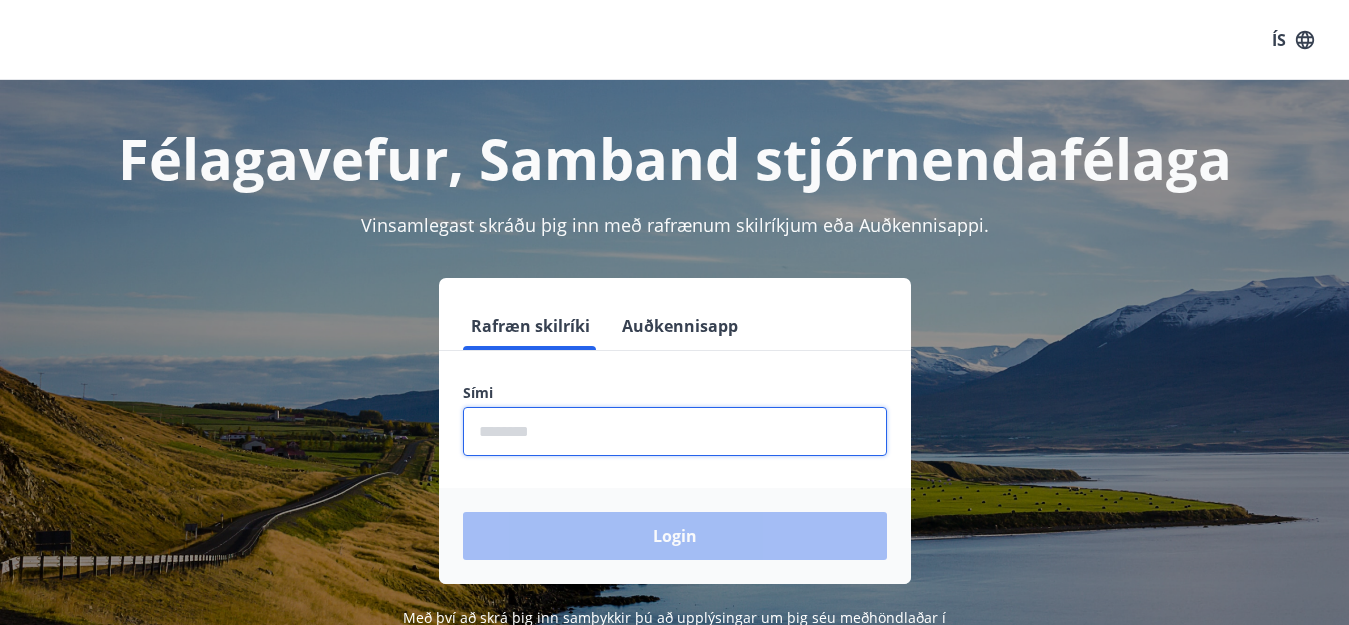 click at bounding box center (675, 431) 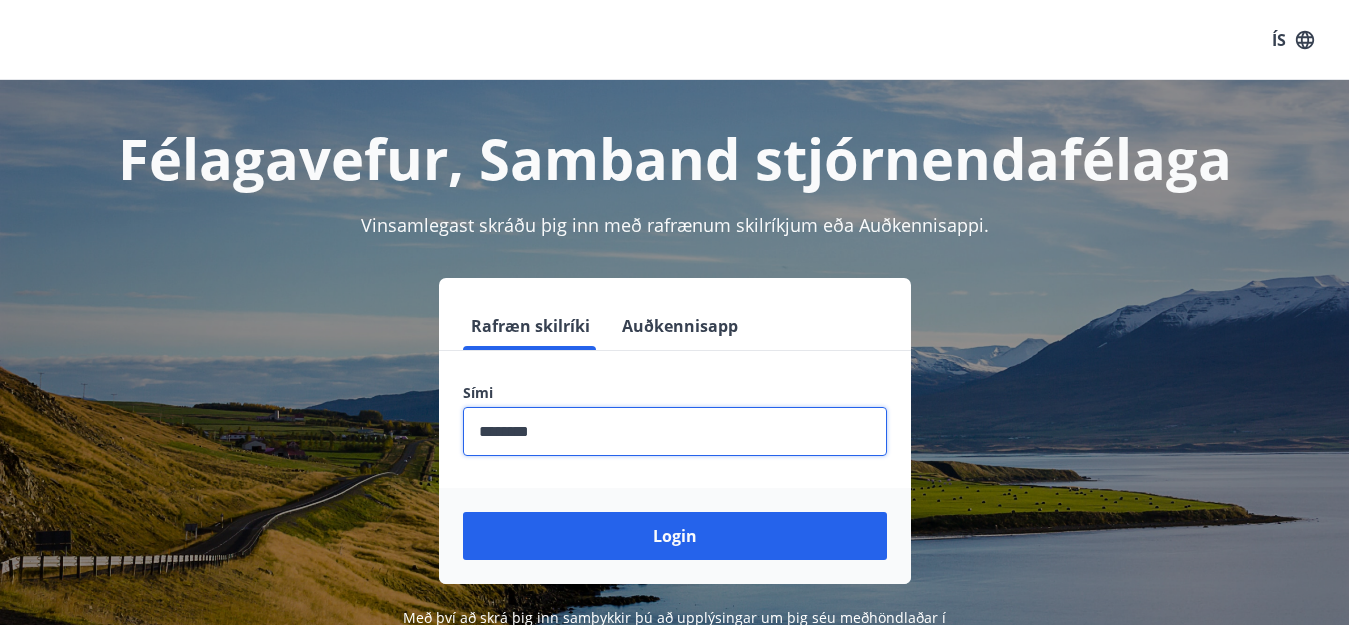 type on "********" 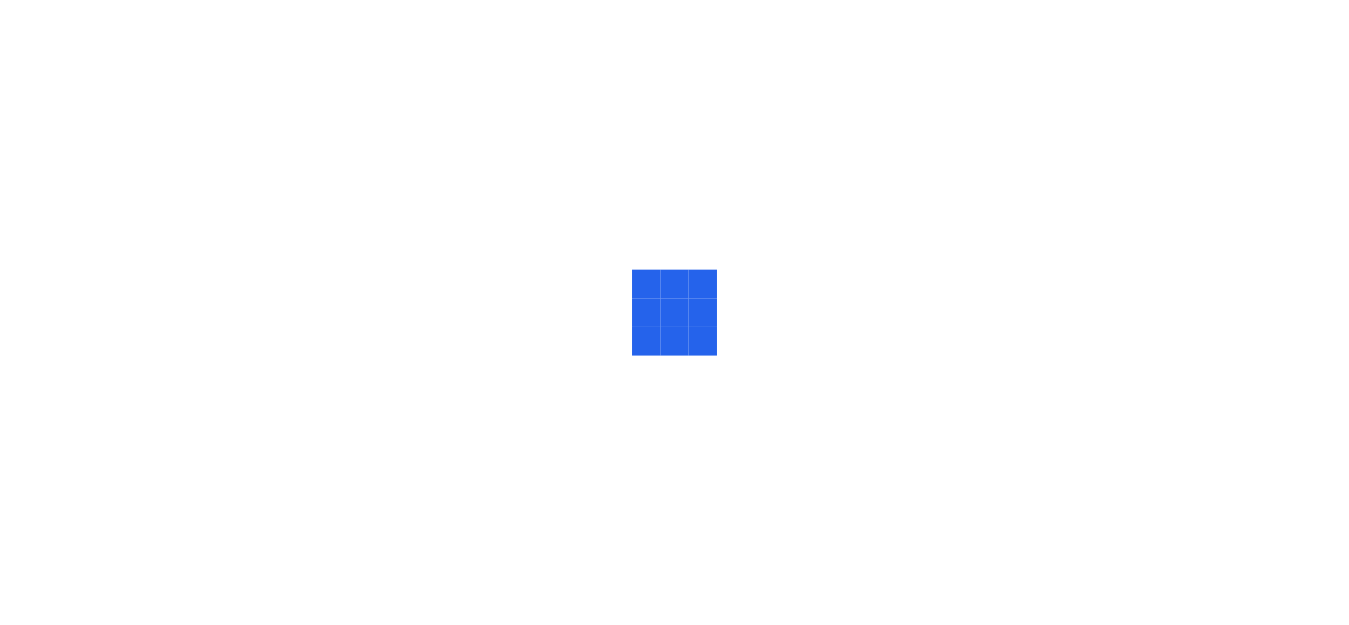 scroll, scrollTop: 0, scrollLeft: 0, axis: both 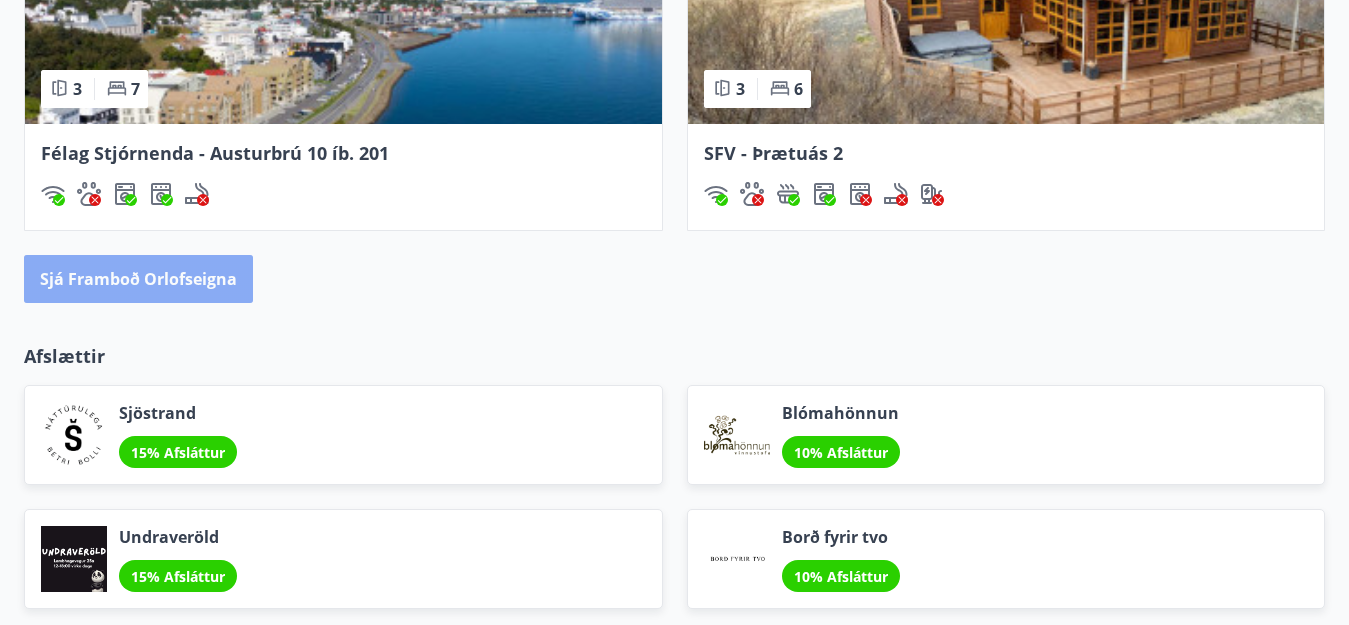 click on "Sjá framboð orlofseigna" at bounding box center [138, 279] 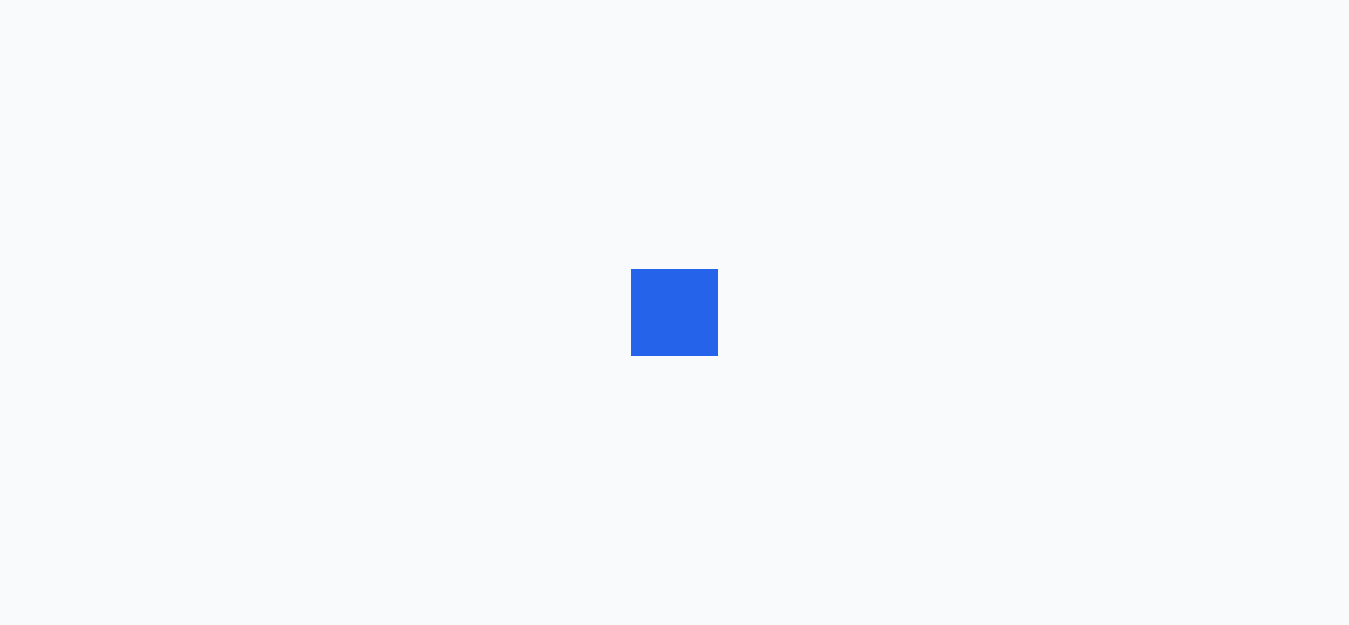 scroll, scrollTop: 0, scrollLeft: 0, axis: both 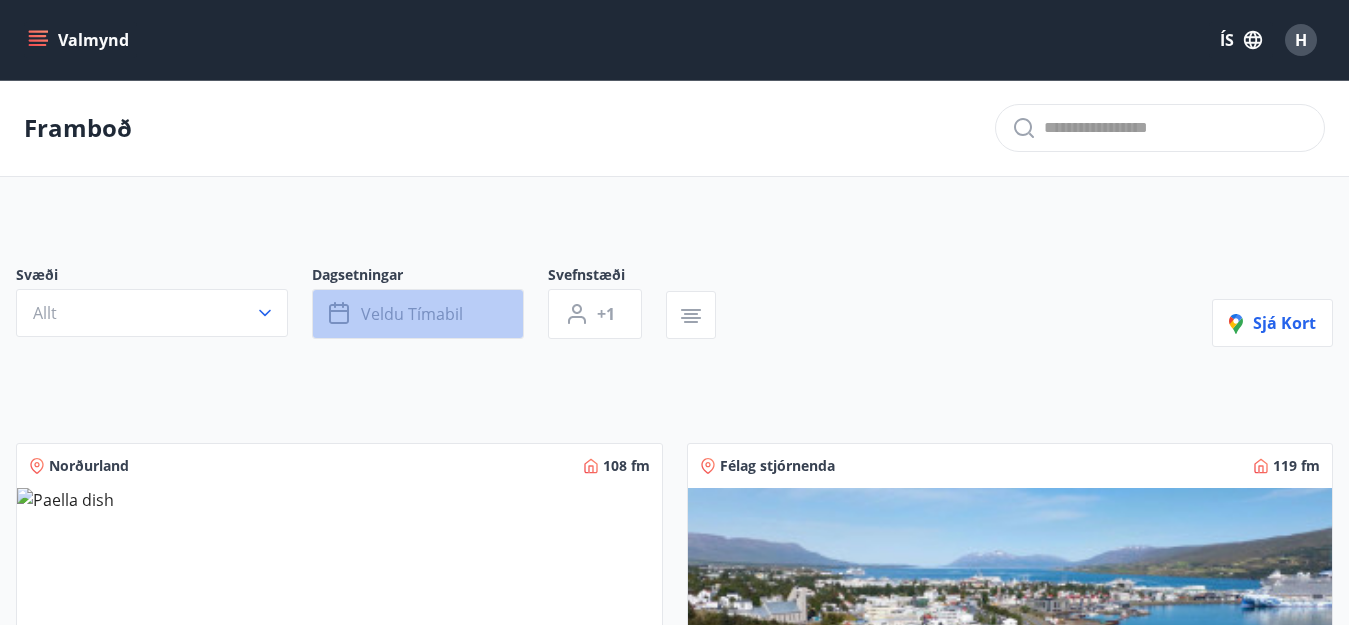 click on "Veldu tímabil" at bounding box center [412, 314] 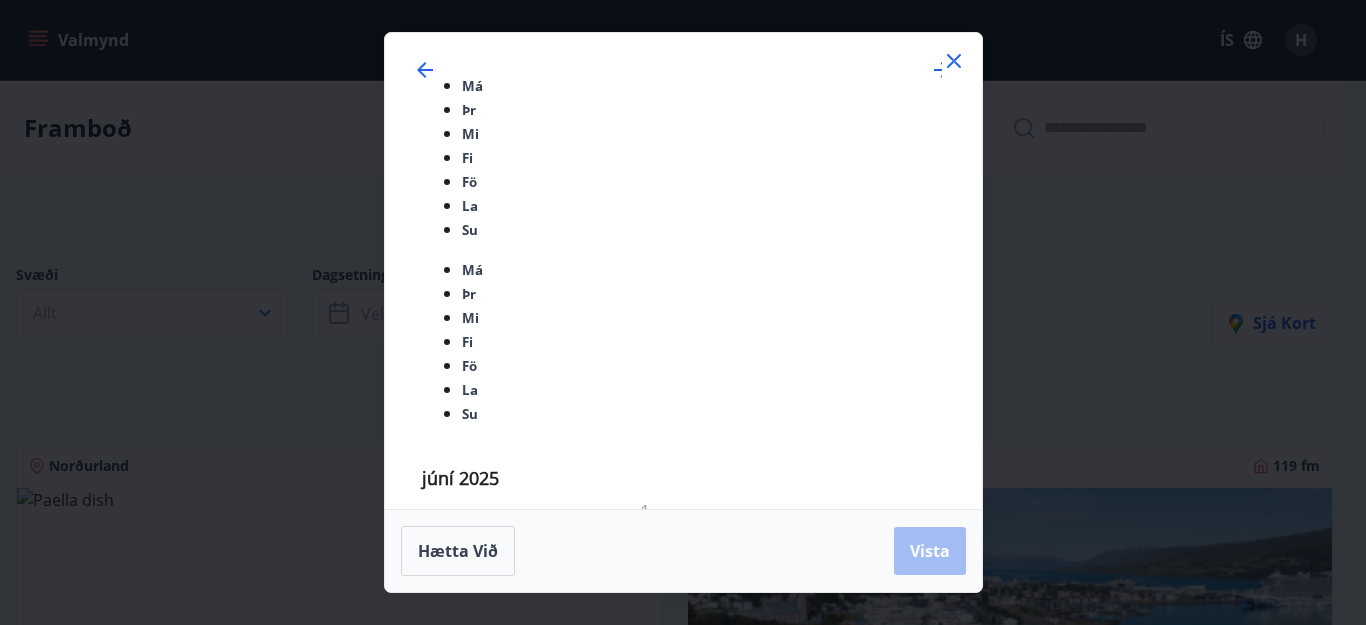 click on "9" at bounding box center [513, 875] 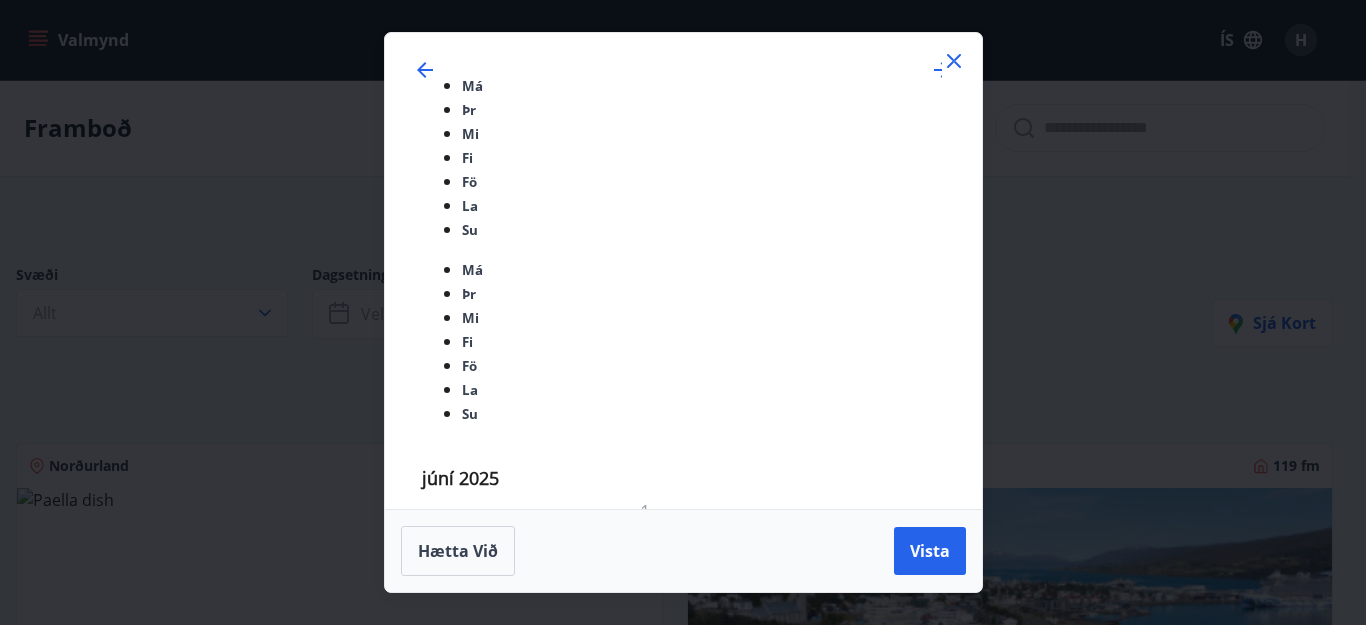 click on "31" at bounding box center [657, 1311] 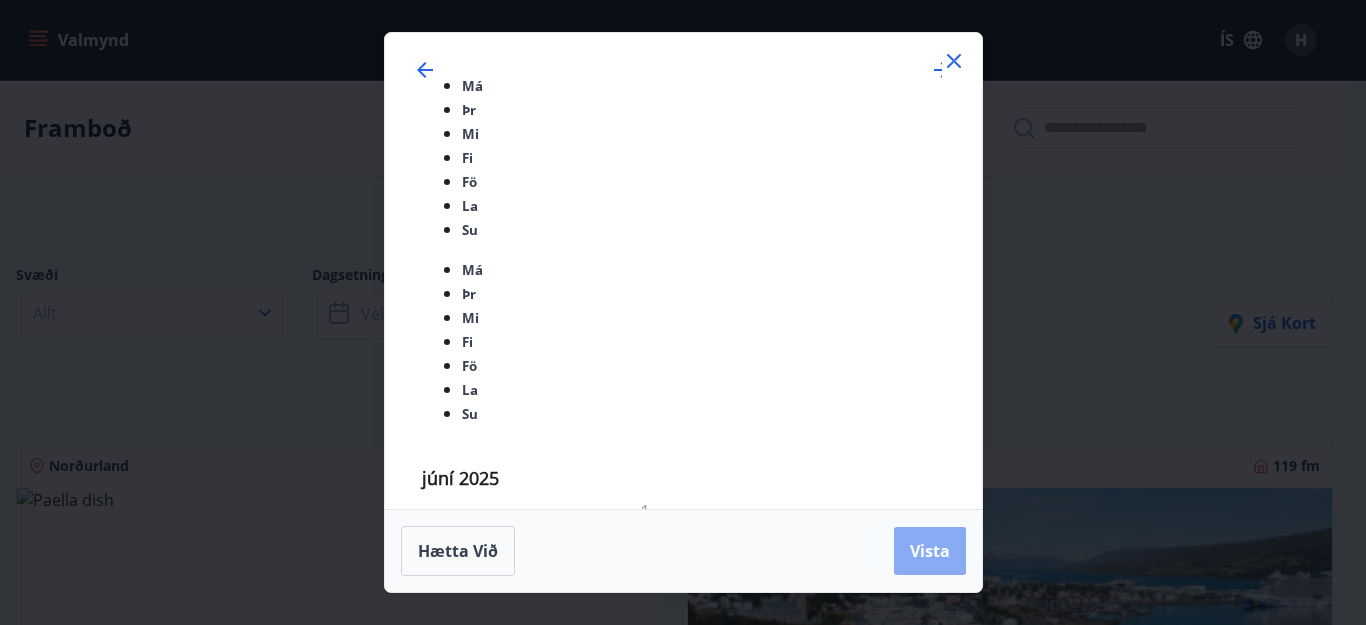 click on "Vista" at bounding box center [930, 551] 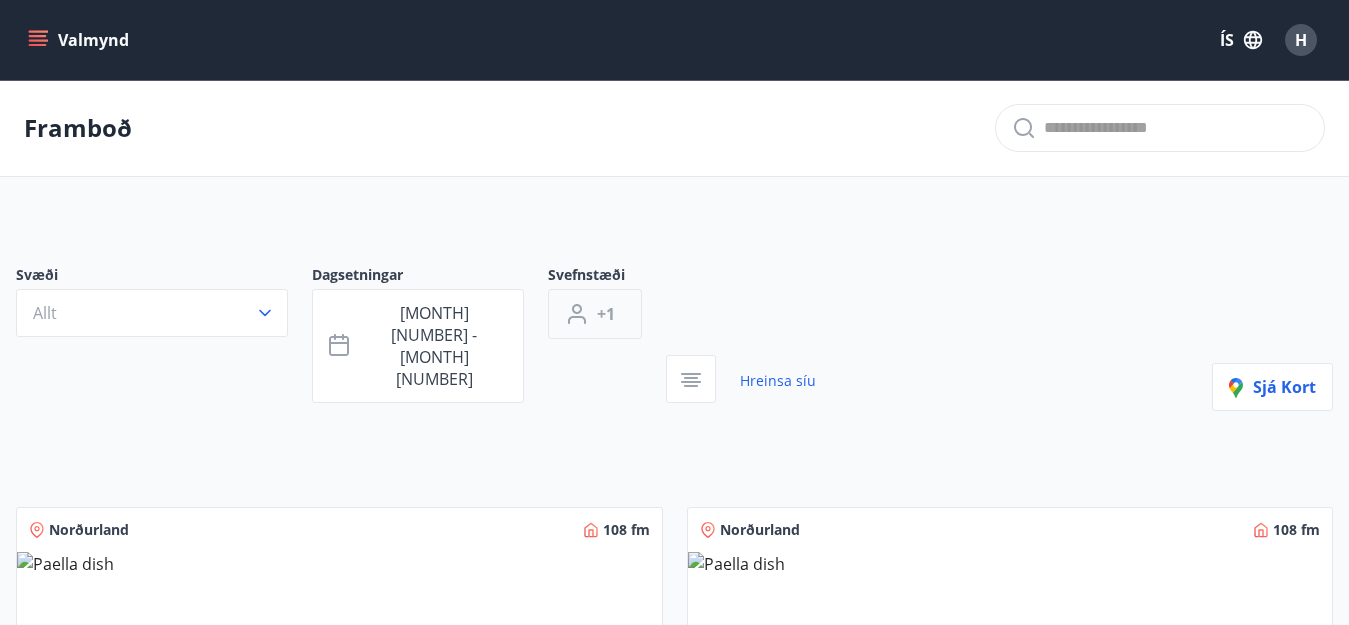 click on "+1" at bounding box center (606, 314) 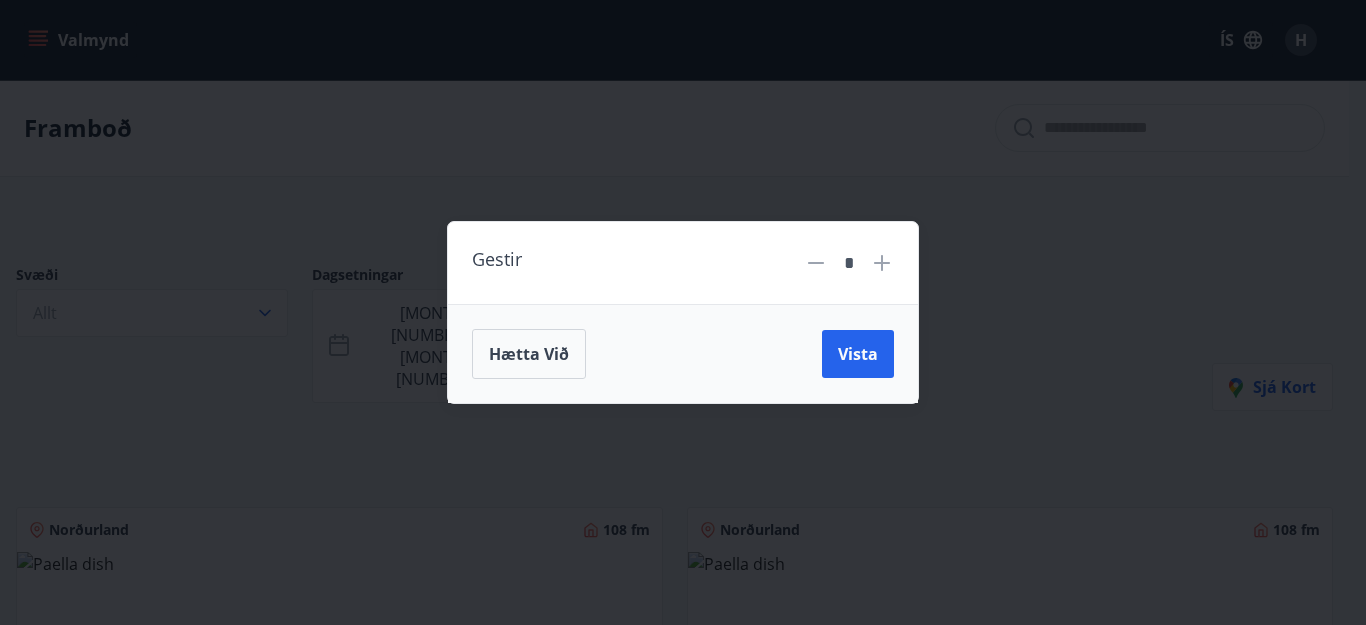 click at bounding box center (882, 263) 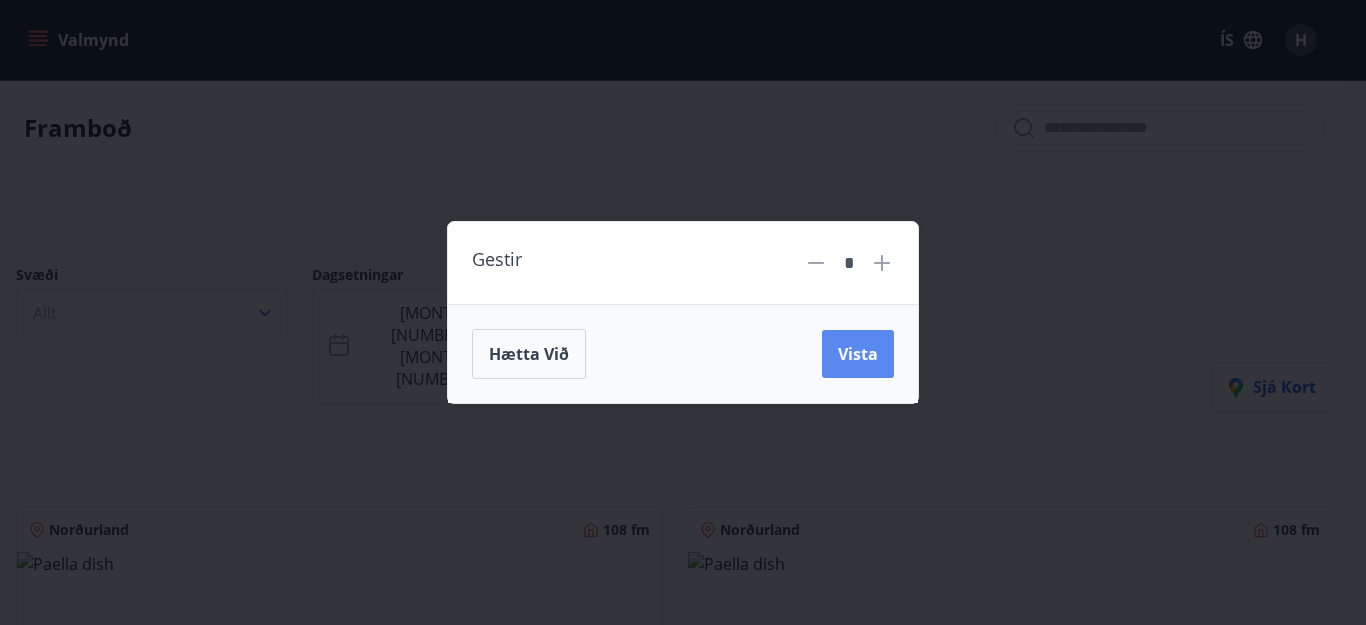 click on "Vista" at bounding box center [858, 354] 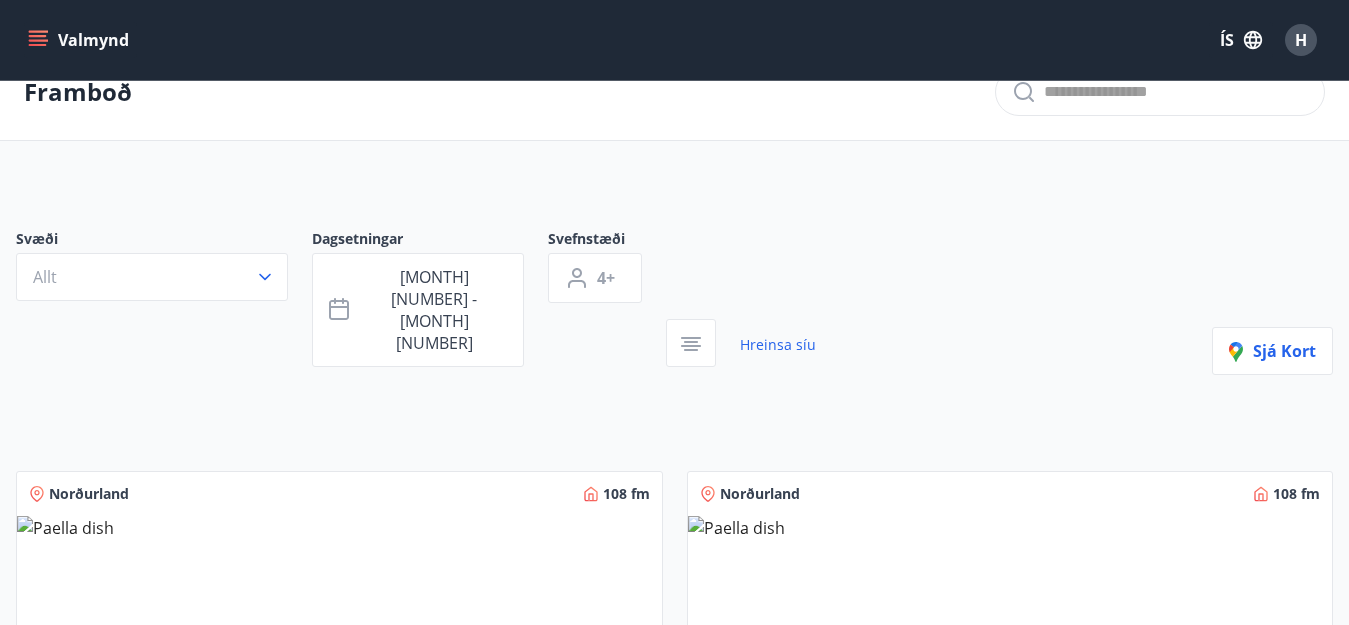 scroll, scrollTop: 0, scrollLeft: 0, axis: both 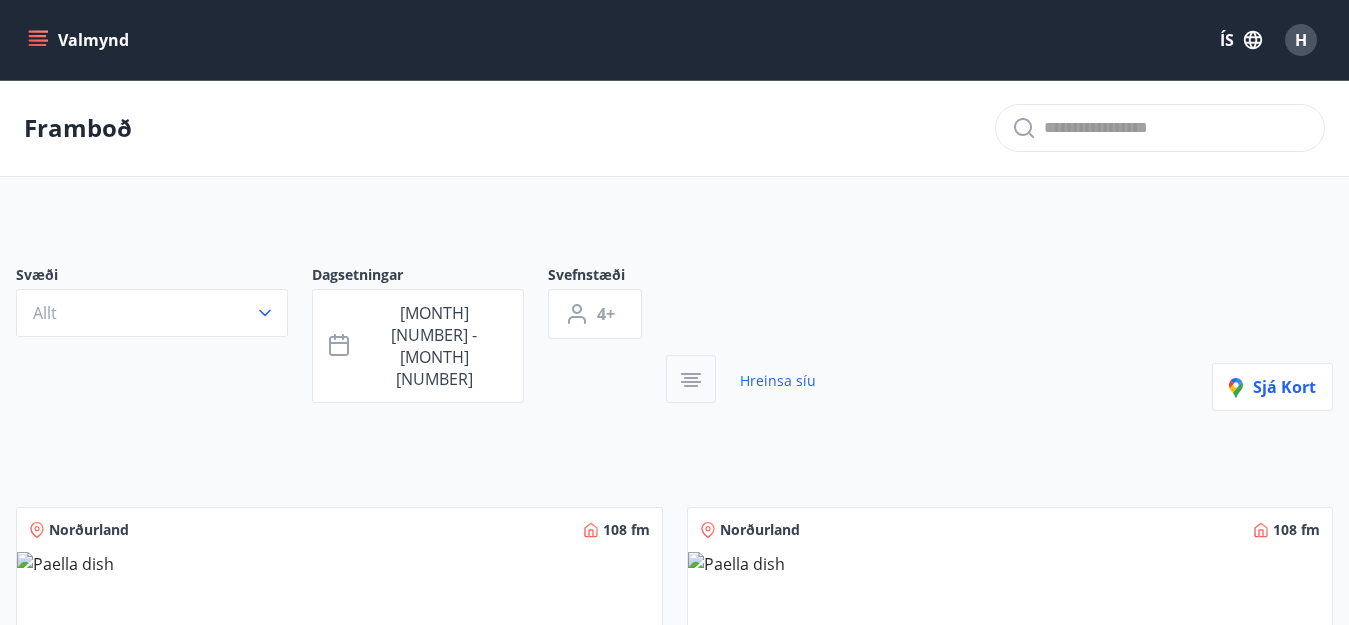 click at bounding box center (691, 378) 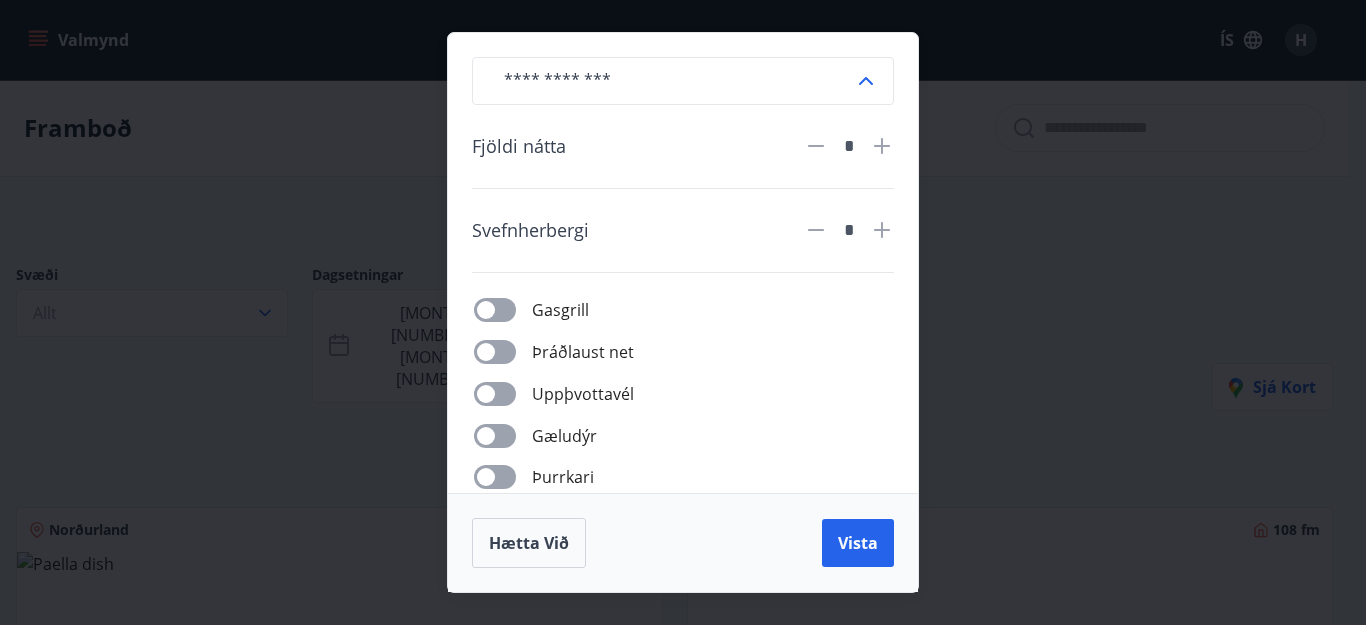 click at bounding box center [882, 146] 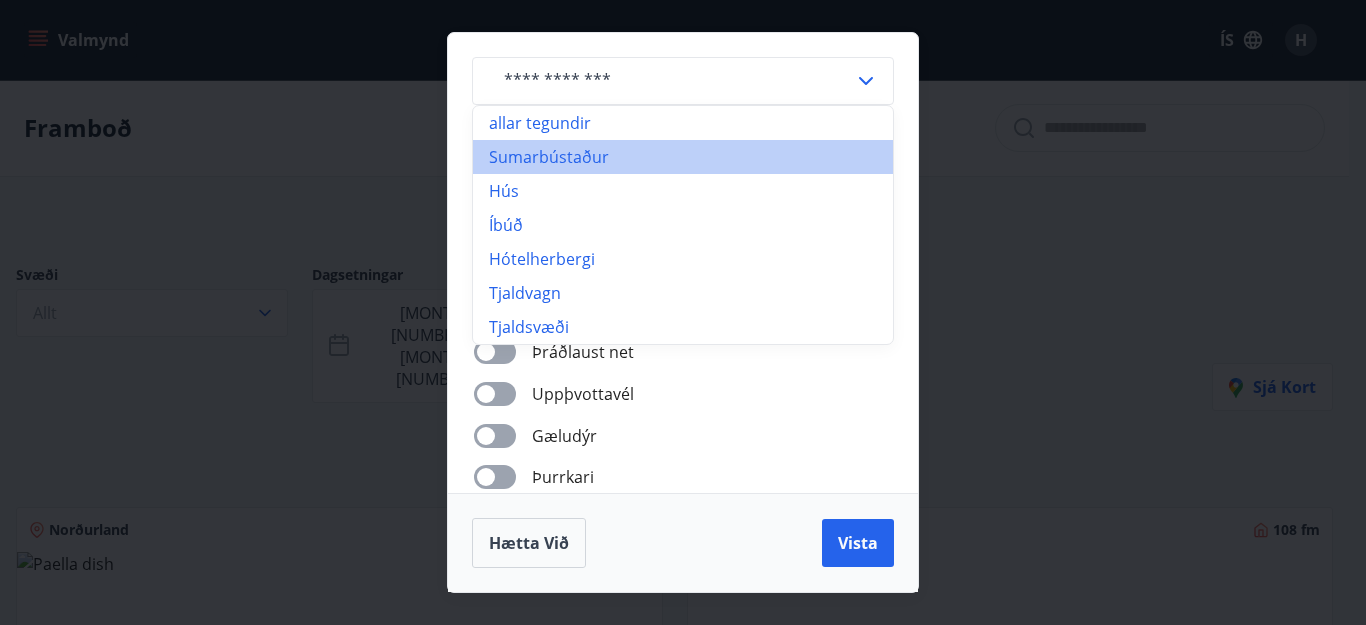 click on "Sumarbústaður" at bounding box center (683, 157) 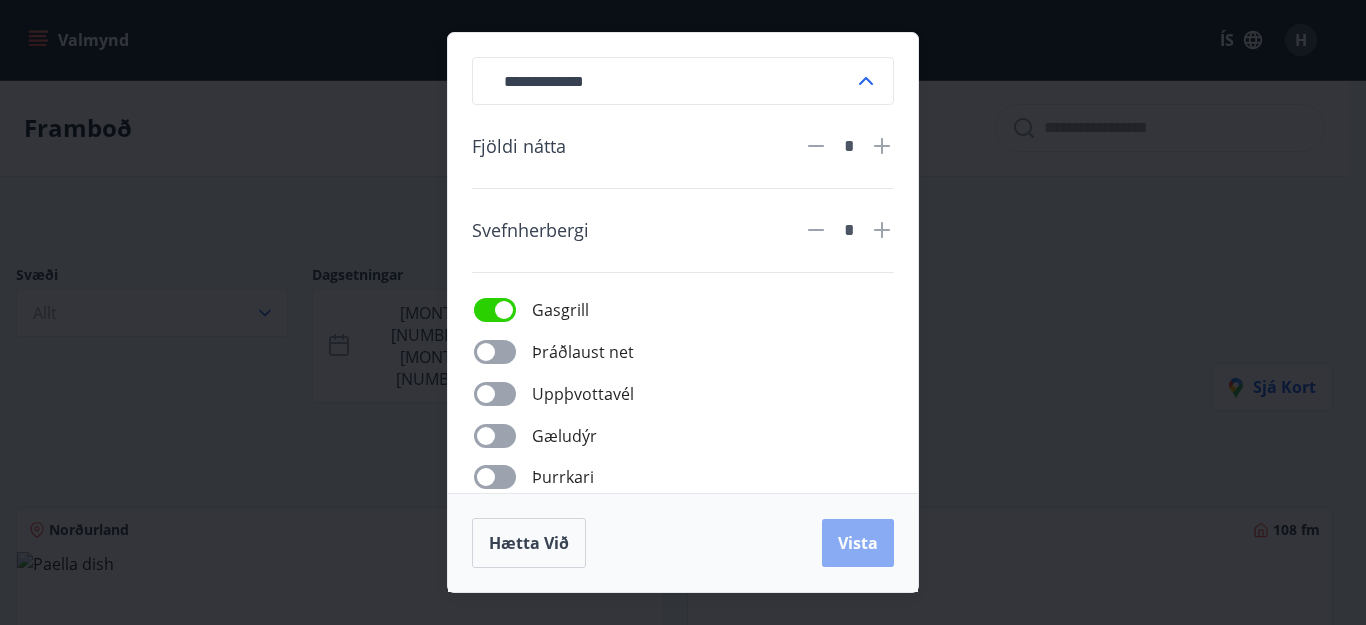click on "Vista" at bounding box center (858, 543) 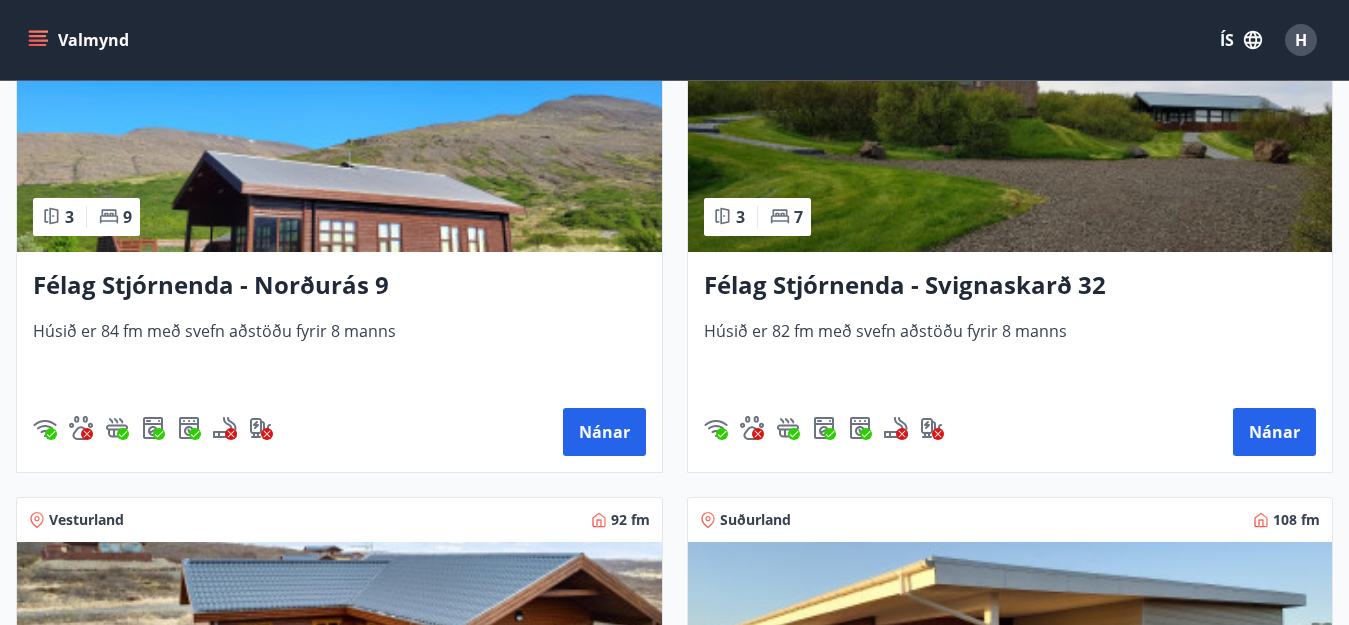 scroll, scrollTop: 500, scrollLeft: 0, axis: vertical 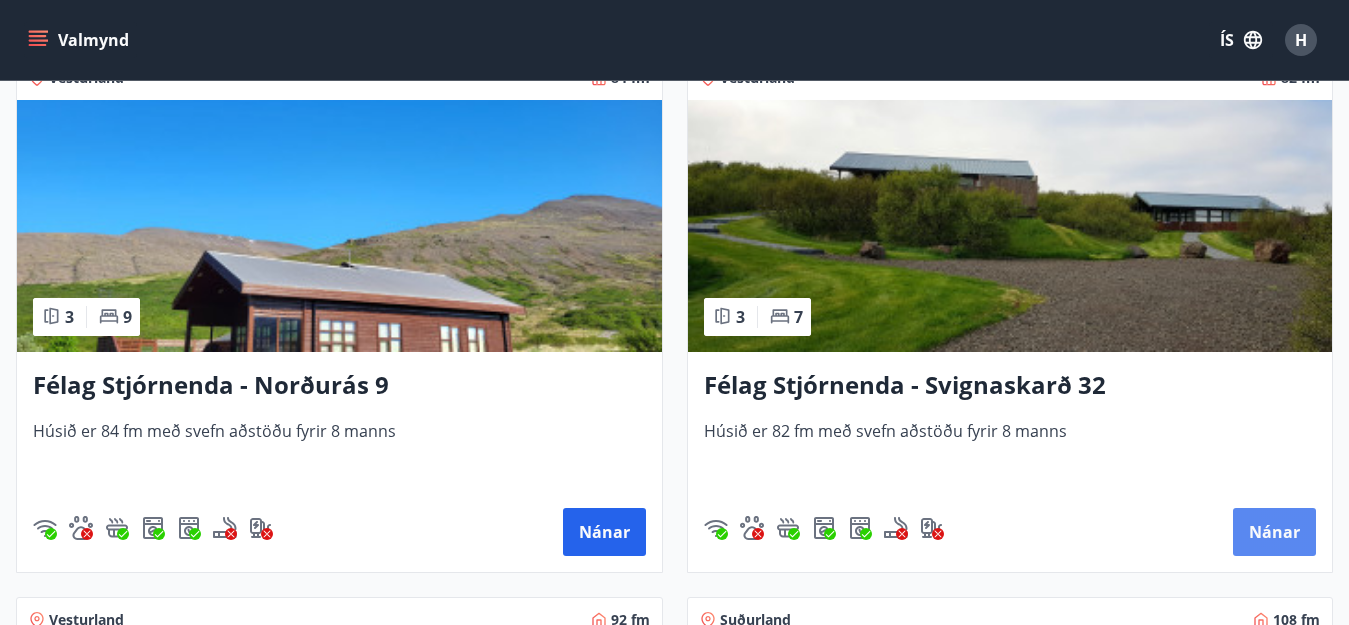click on "Nánar" at bounding box center [604, 532] 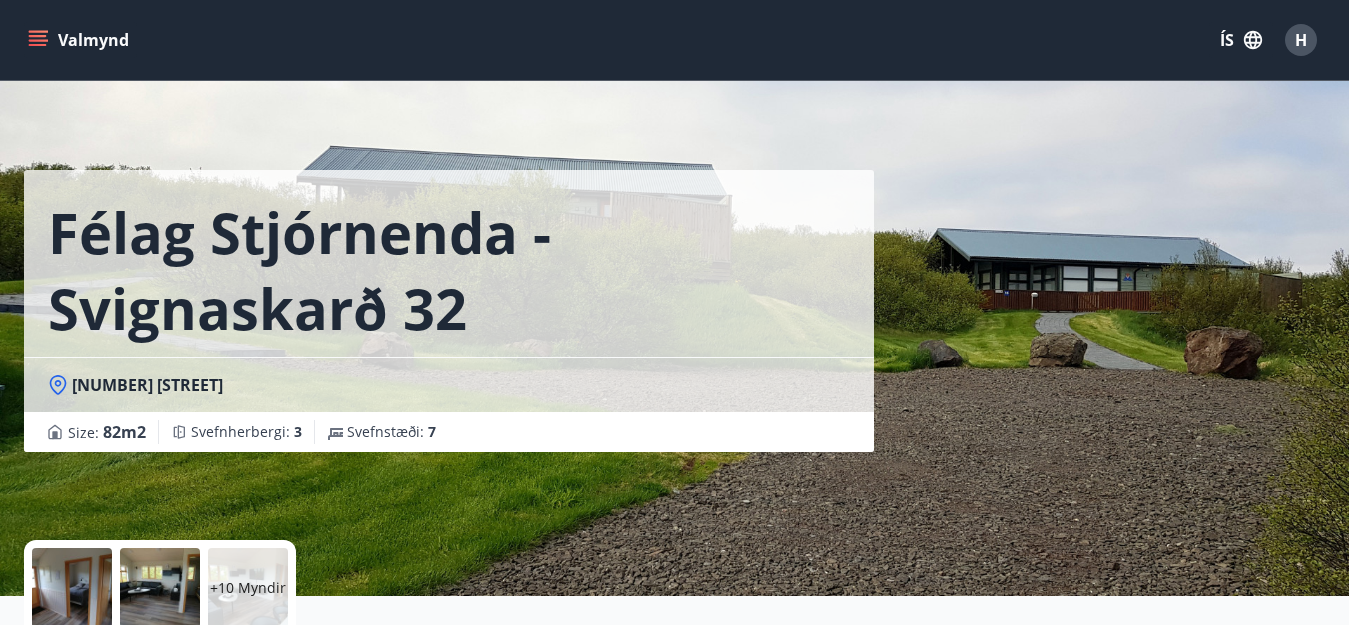 scroll, scrollTop: 0, scrollLeft: 0, axis: both 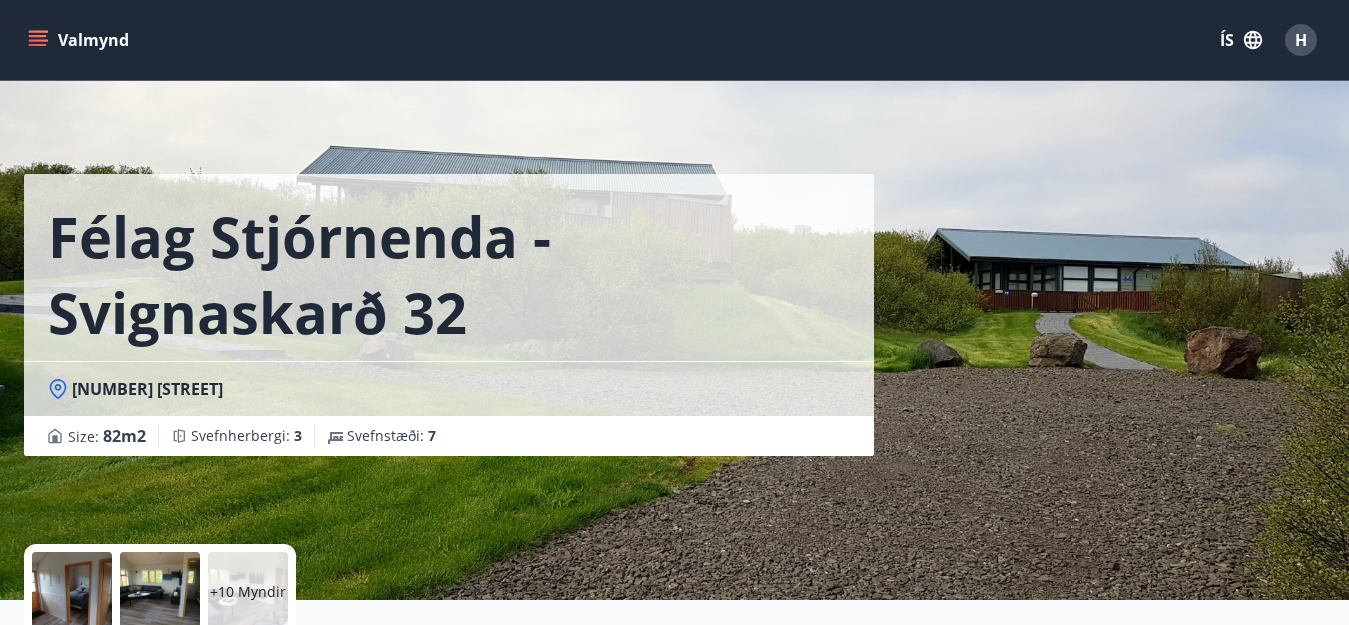 click at bounding box center (40, 32) 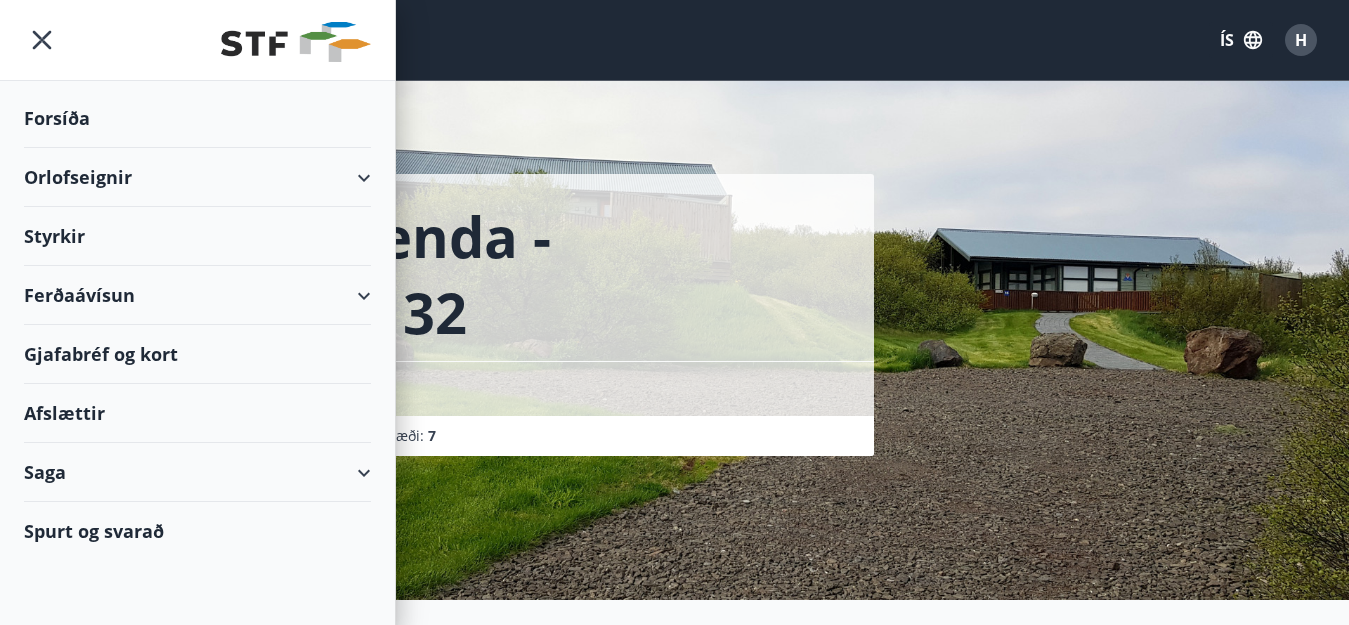 click on "Forsíða" at bounding box center (197, 118) 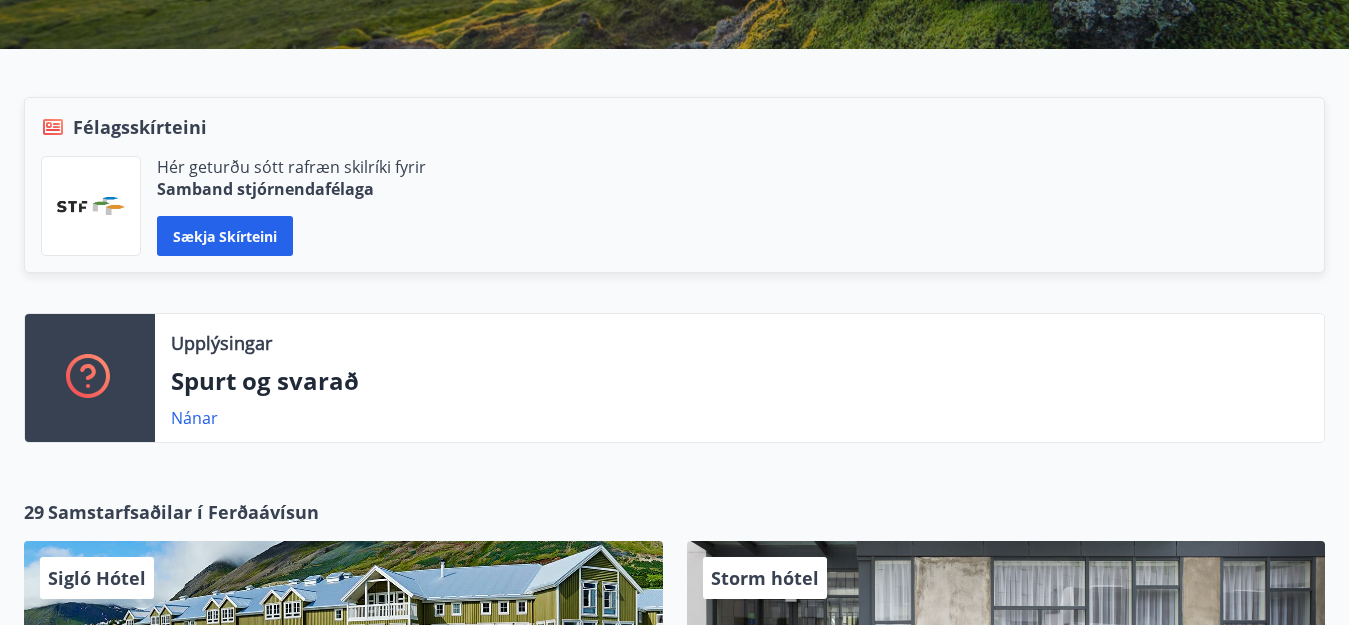 scroll, scrollTop: 416, scrollLeft: 0, axis: vertical 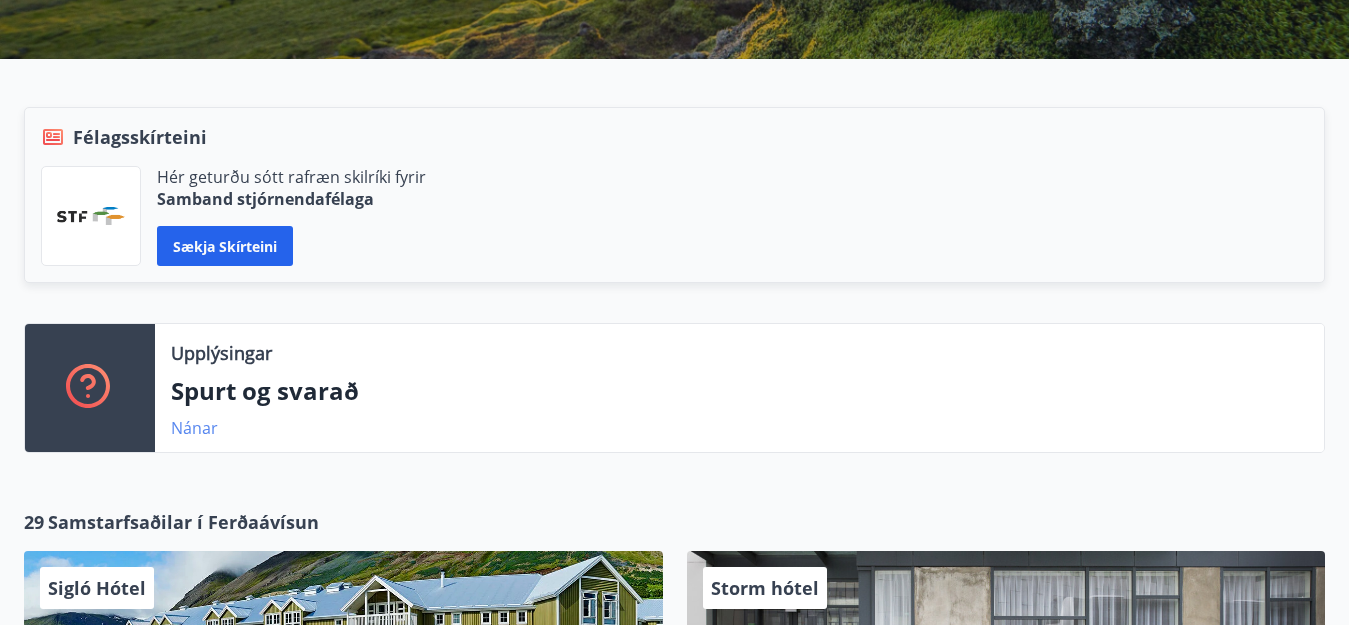 click on "Nánar" at bounding box center (194, 428) 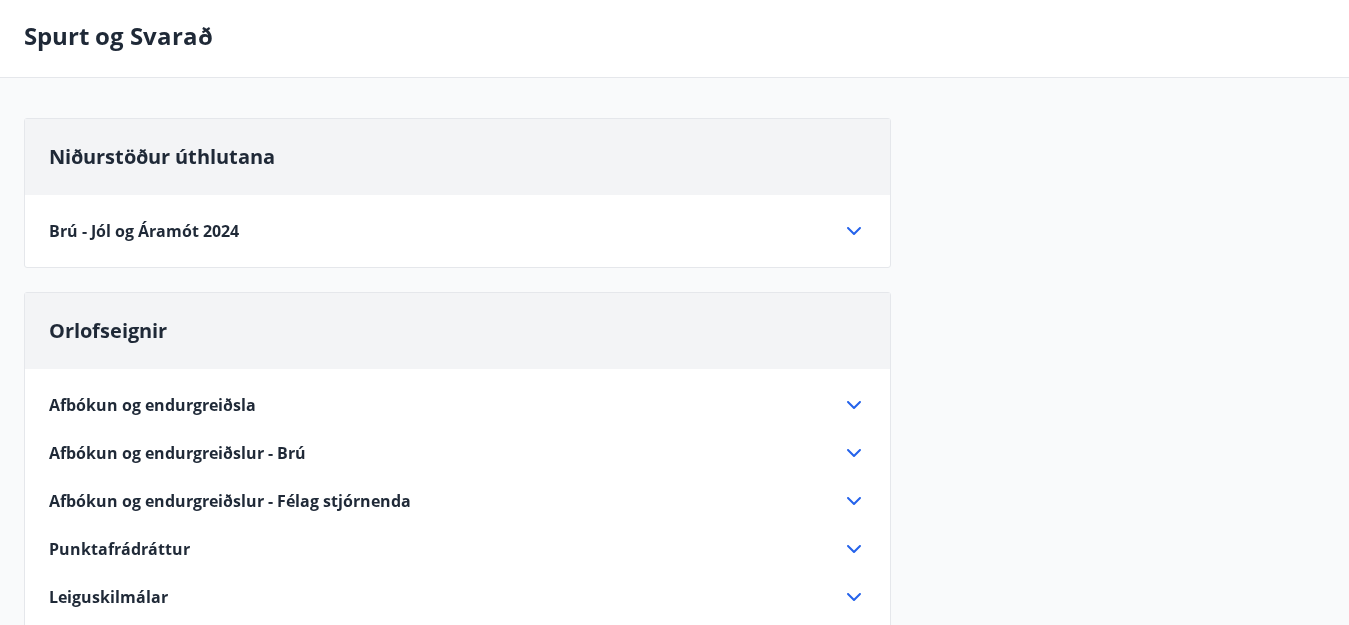 scroll, scrollTop: 200, scrollLeft: 0, axis: vertical 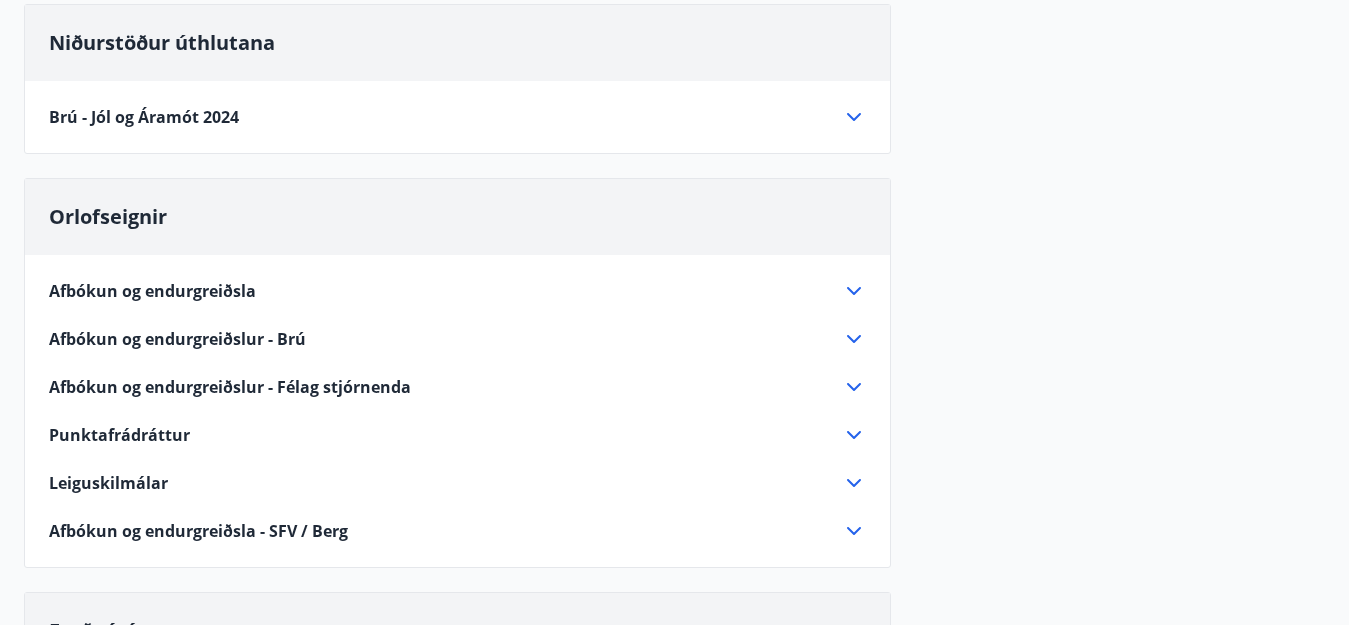 click at bounding box center (854, 435) 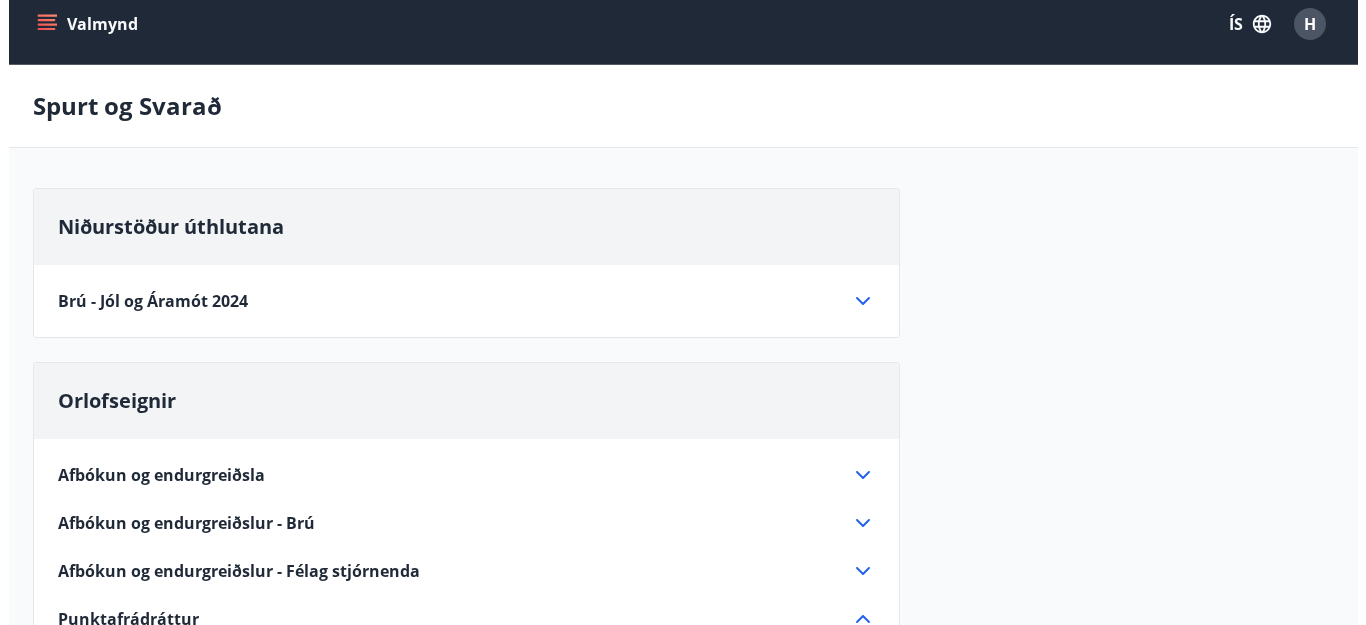scroll, scrollTop: 0, scrollLeft: 0, axis: both 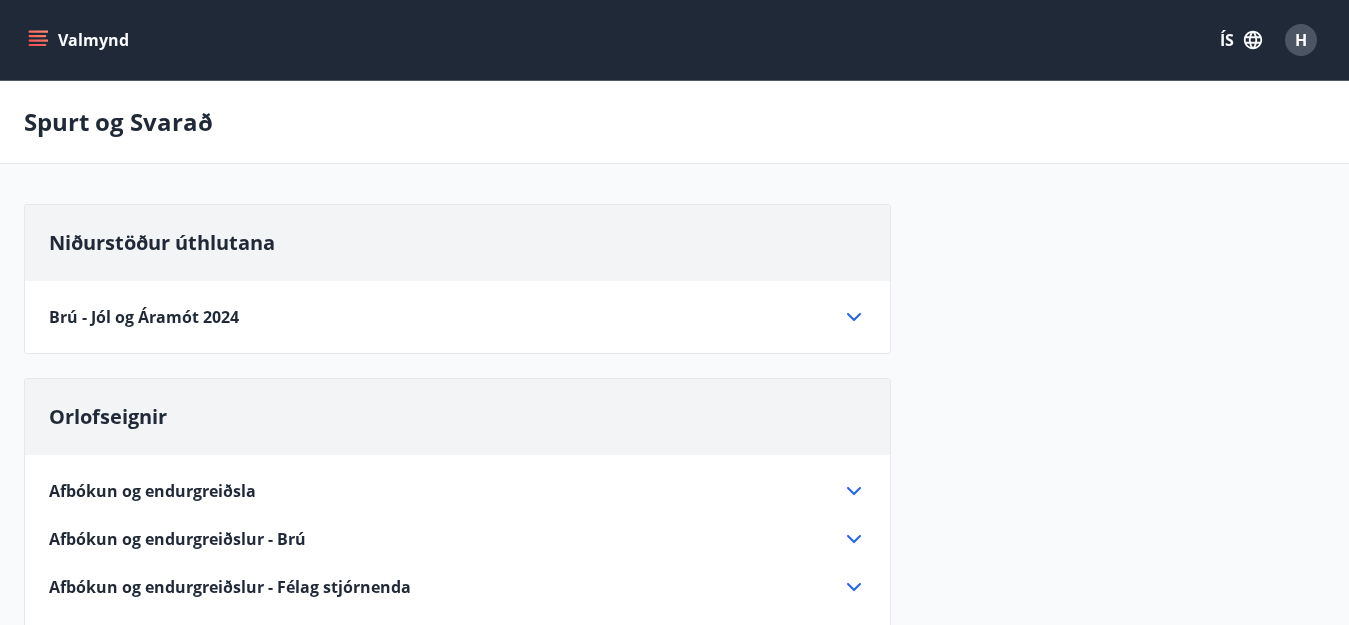 click at bounding box center (1253, 40) 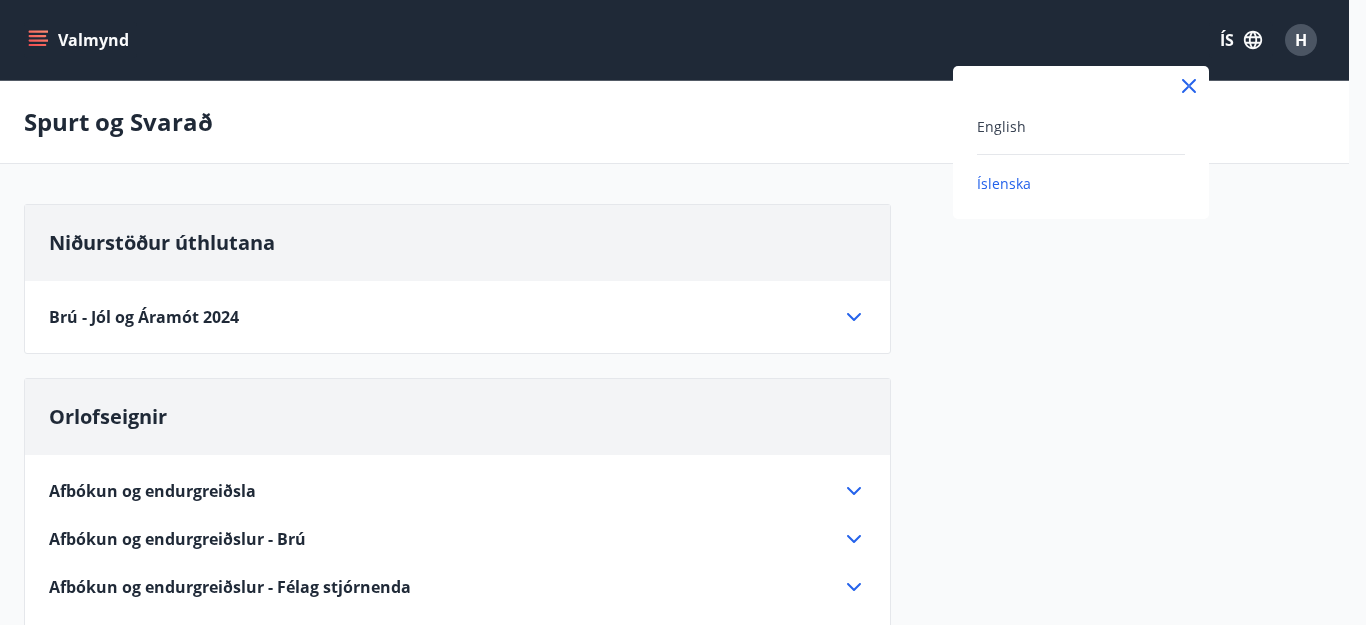click at bounding box center (683, 312) 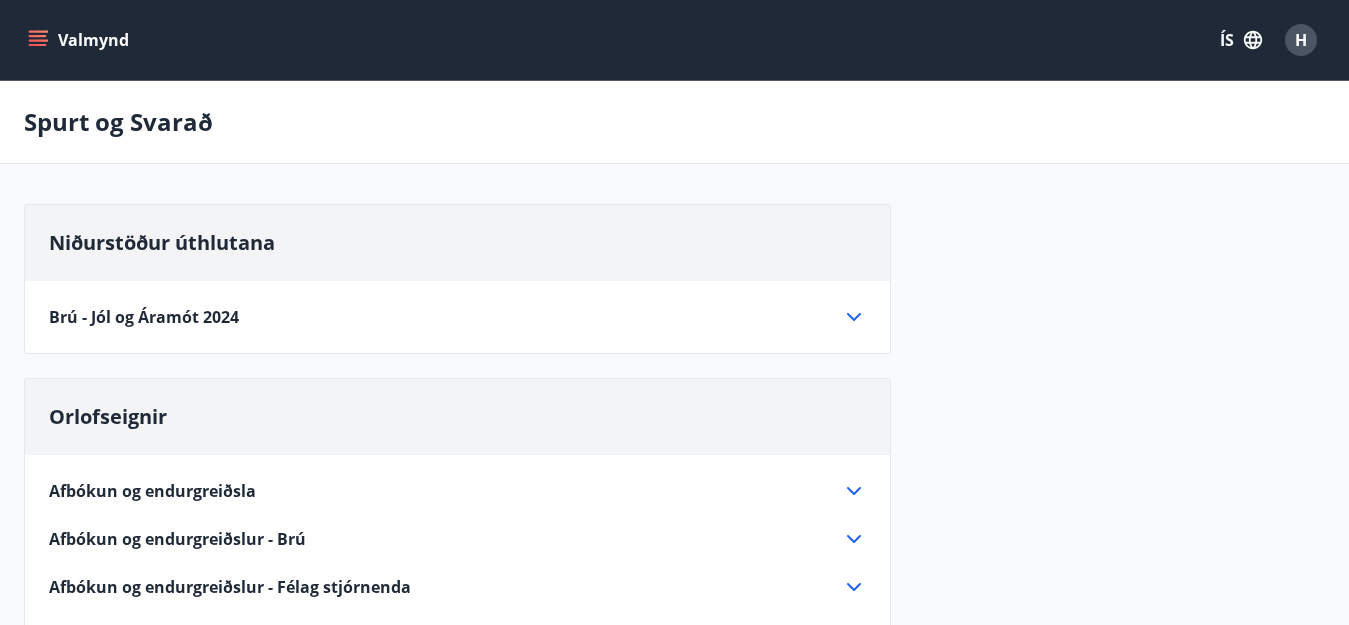 click on "Valmynd" at bounding box center [80, 40] 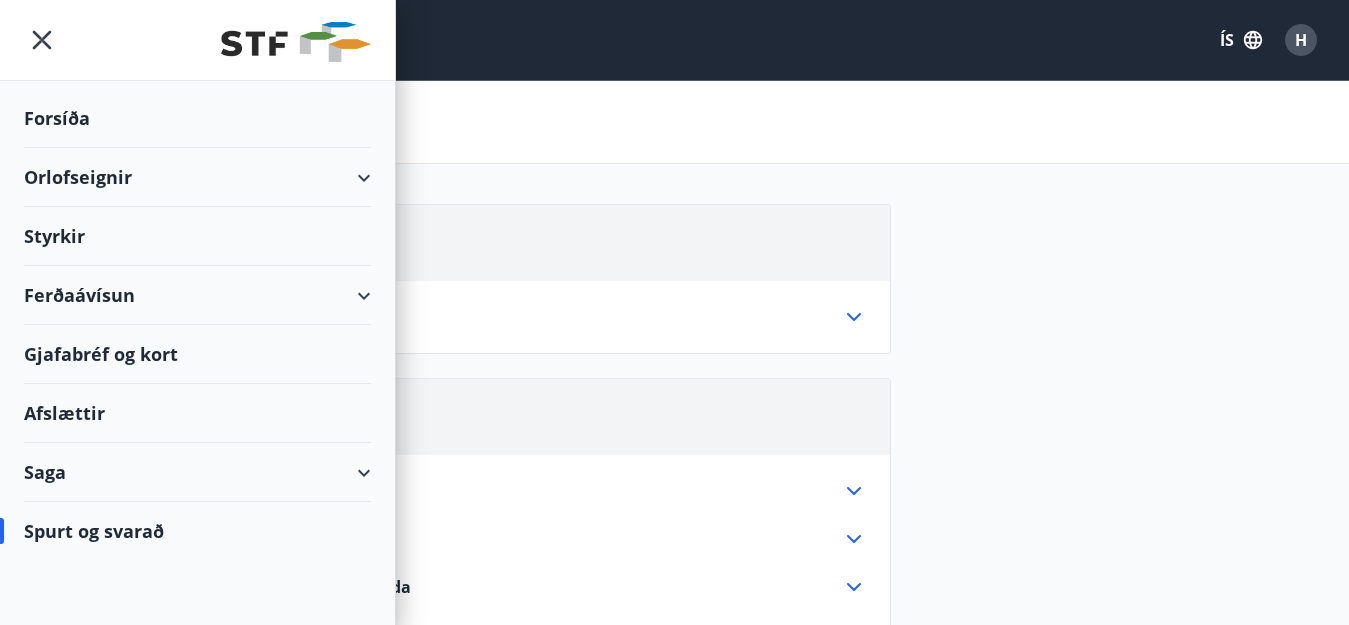 click on "Orlofseignir" at bounding box center [197, 177] 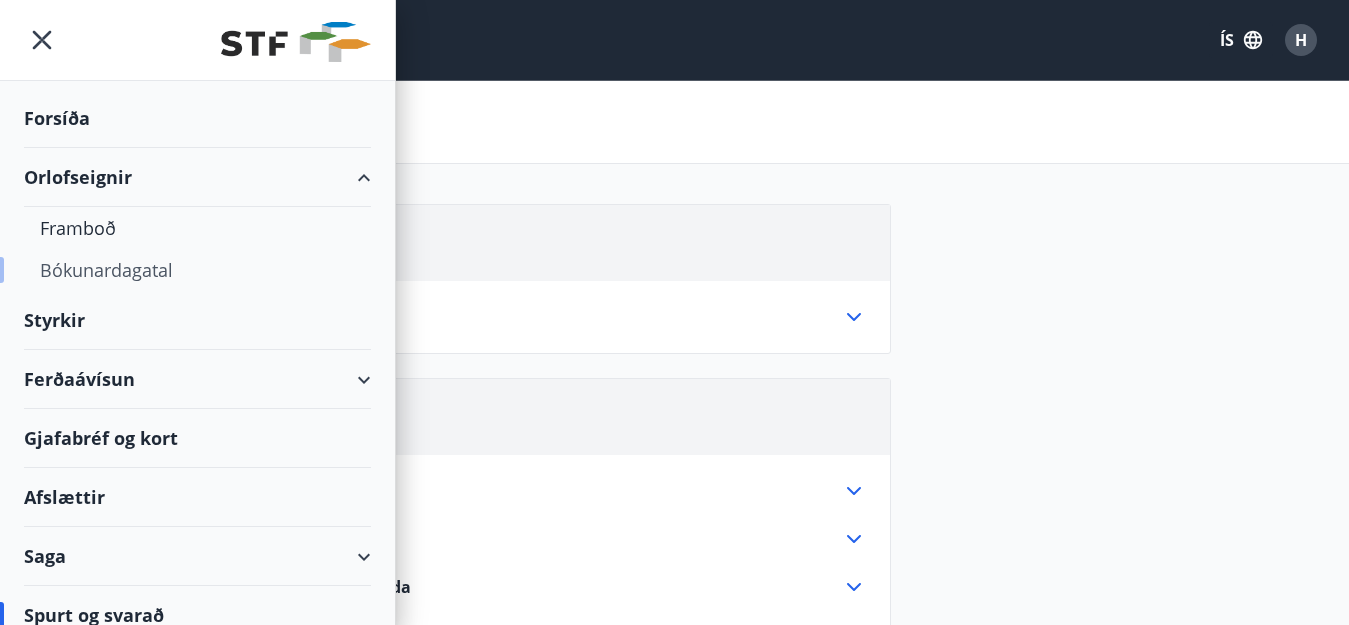 click on "Bókunardagatal" at bounding box center (197, 270) 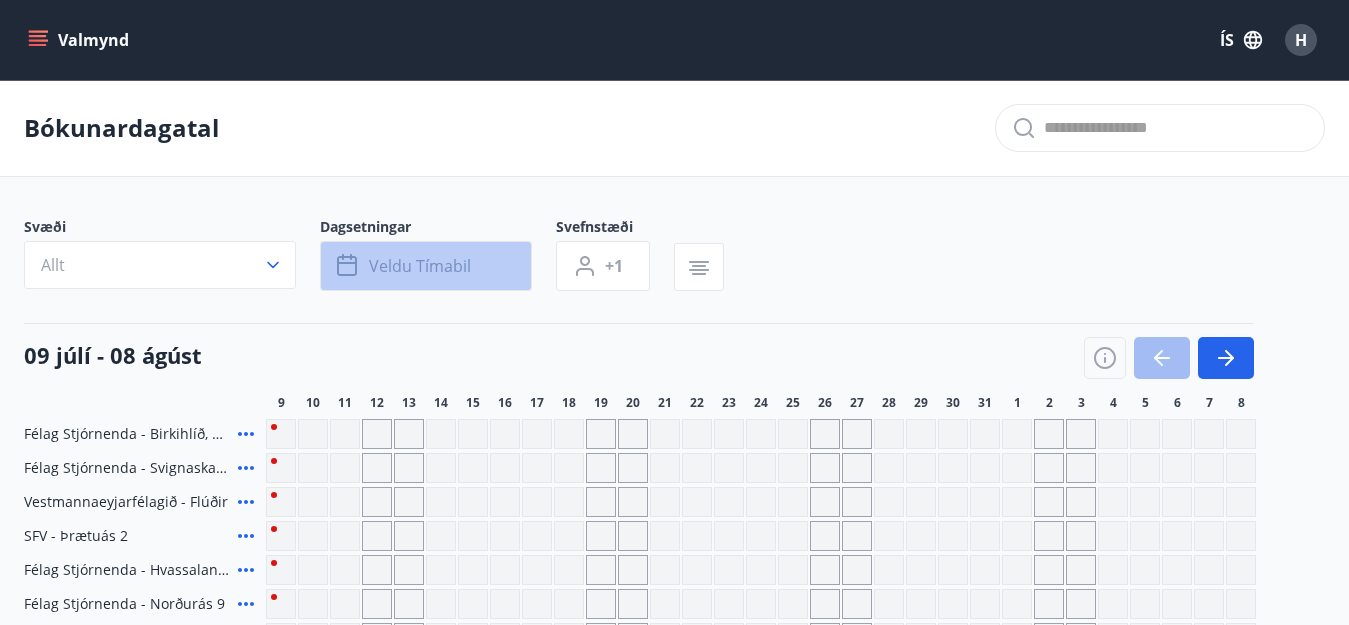 click at bounding box center (349, 266) 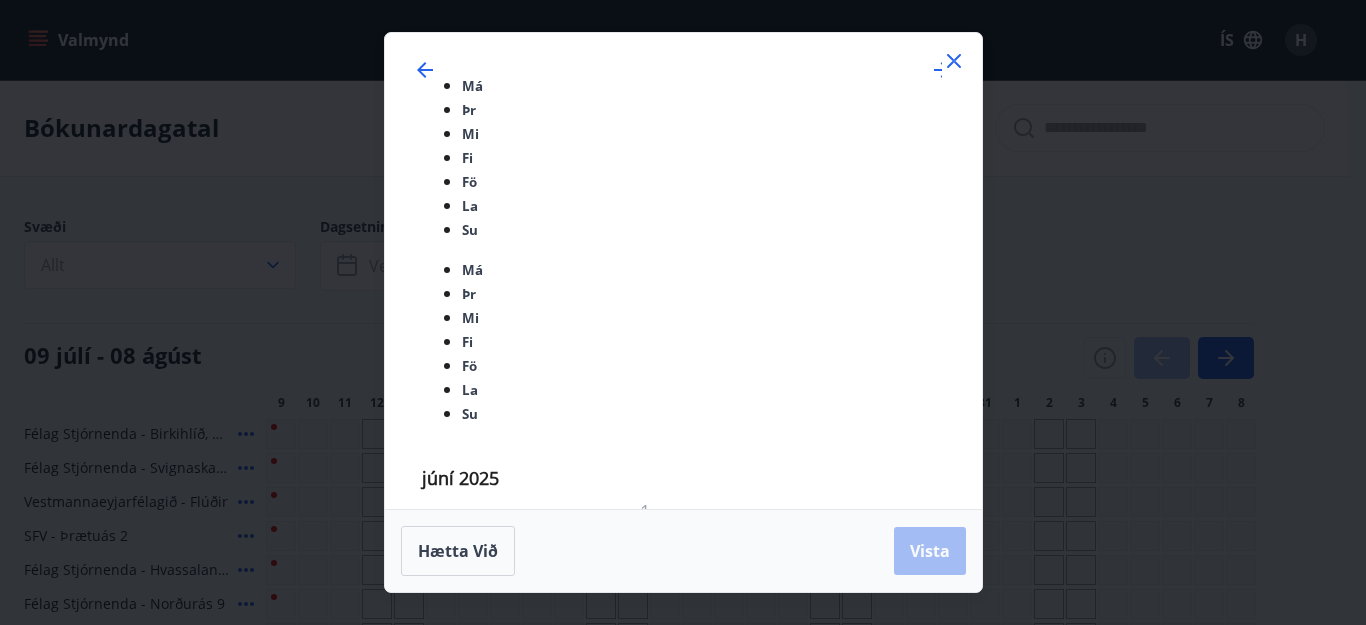 click on "9" at bounding box center (513, 875) 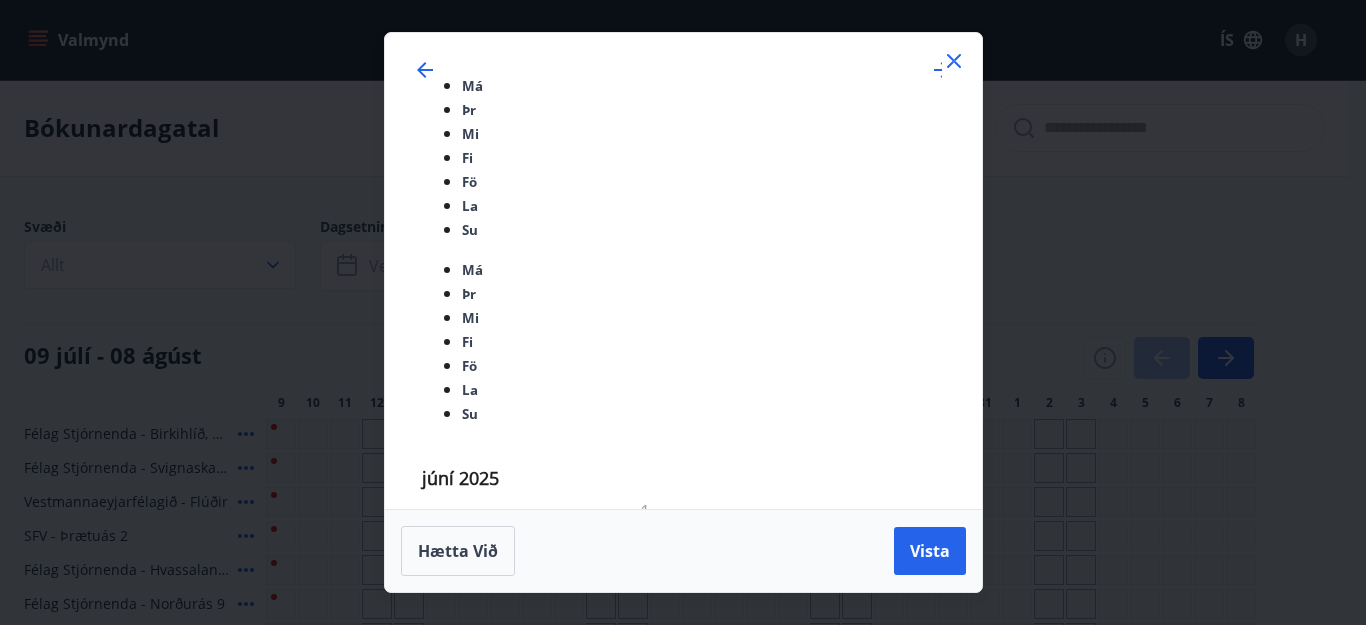 click on "31" at bounding box center [657, 1311] 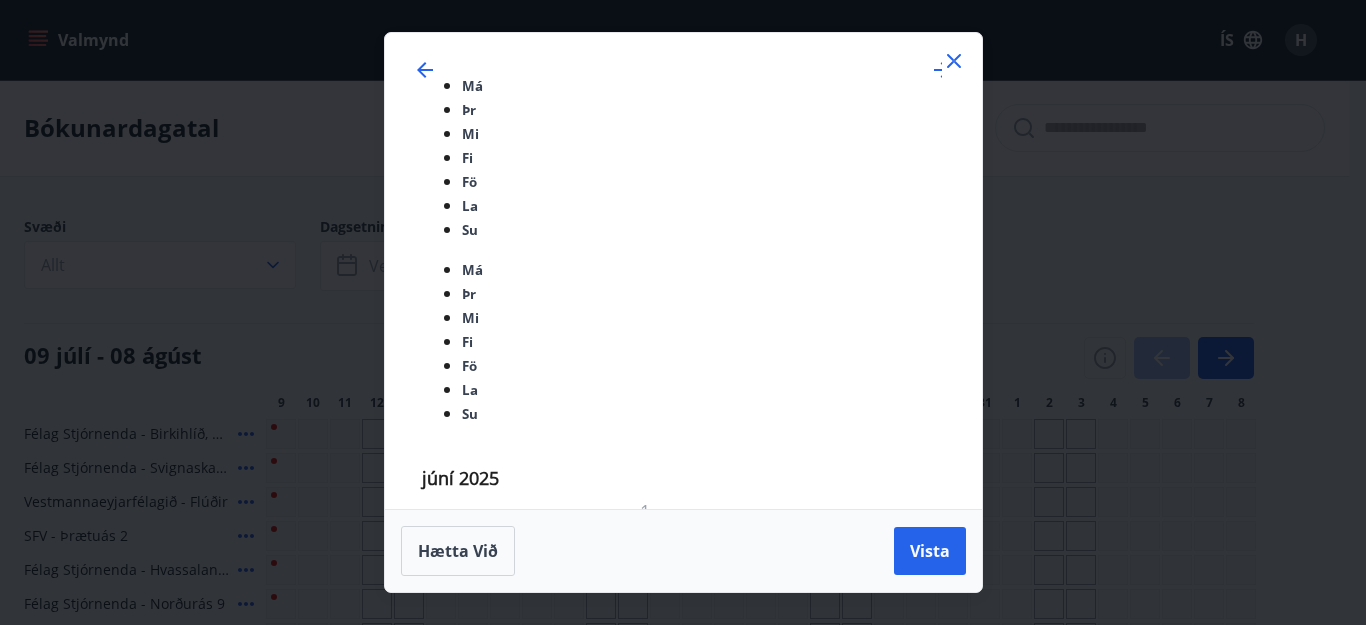 click at bounding box center [954, 61] 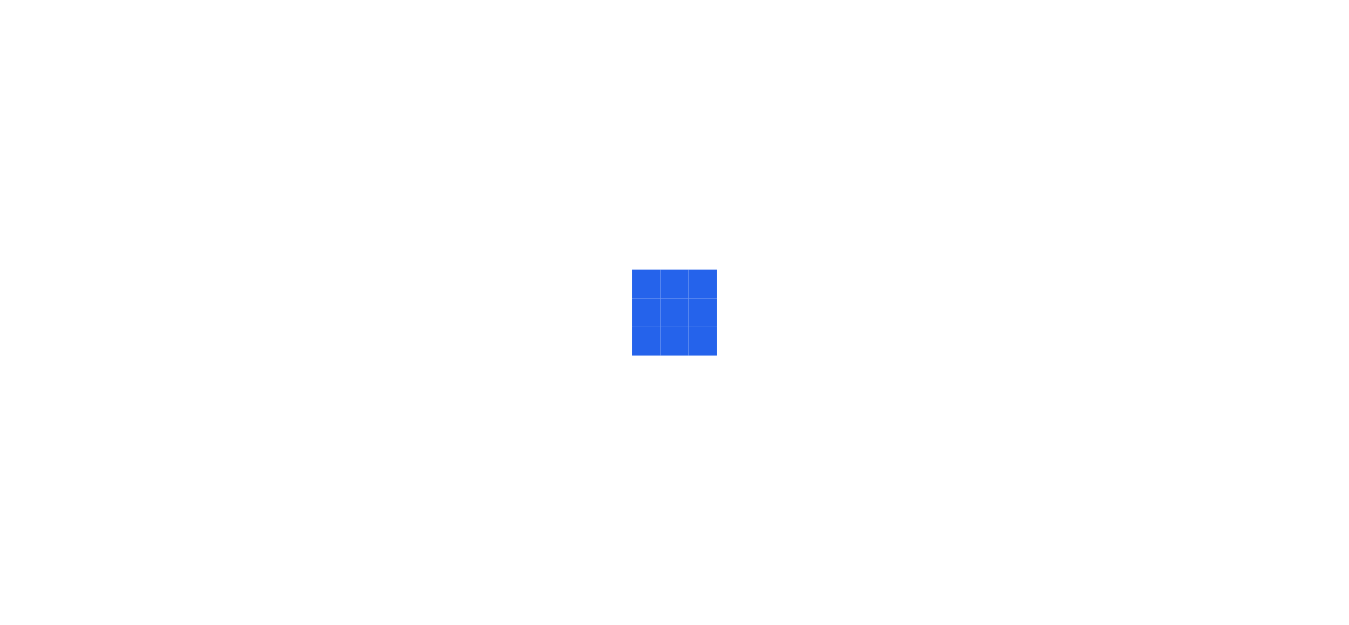 scroll, scrollTop: 0, scrollLeft: 0, axis: both 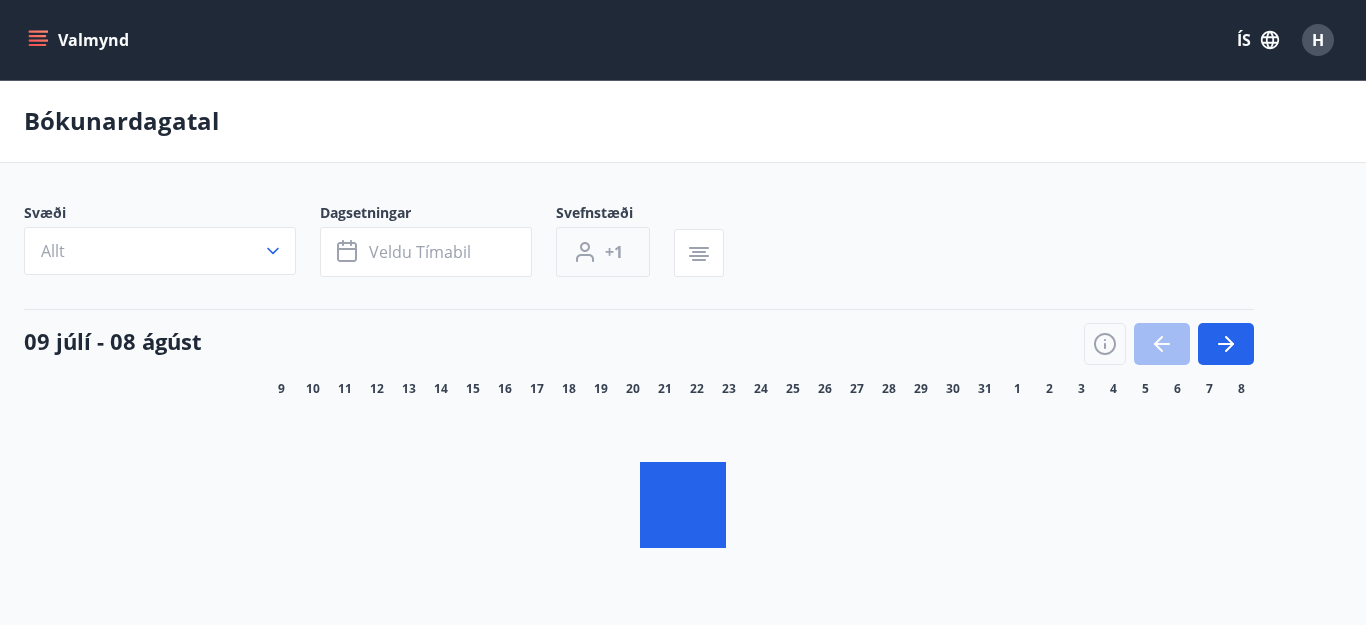 click on "+1" at bounding box center [614, 252] 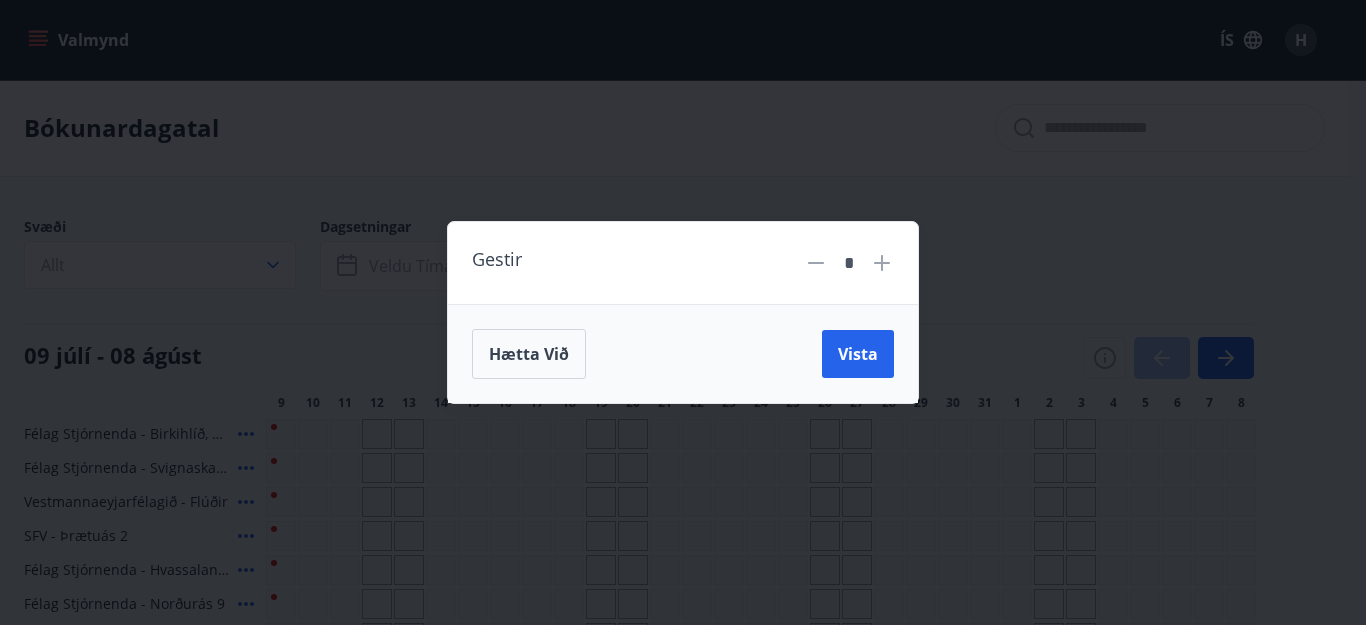 click at bounding box center (882, 263) 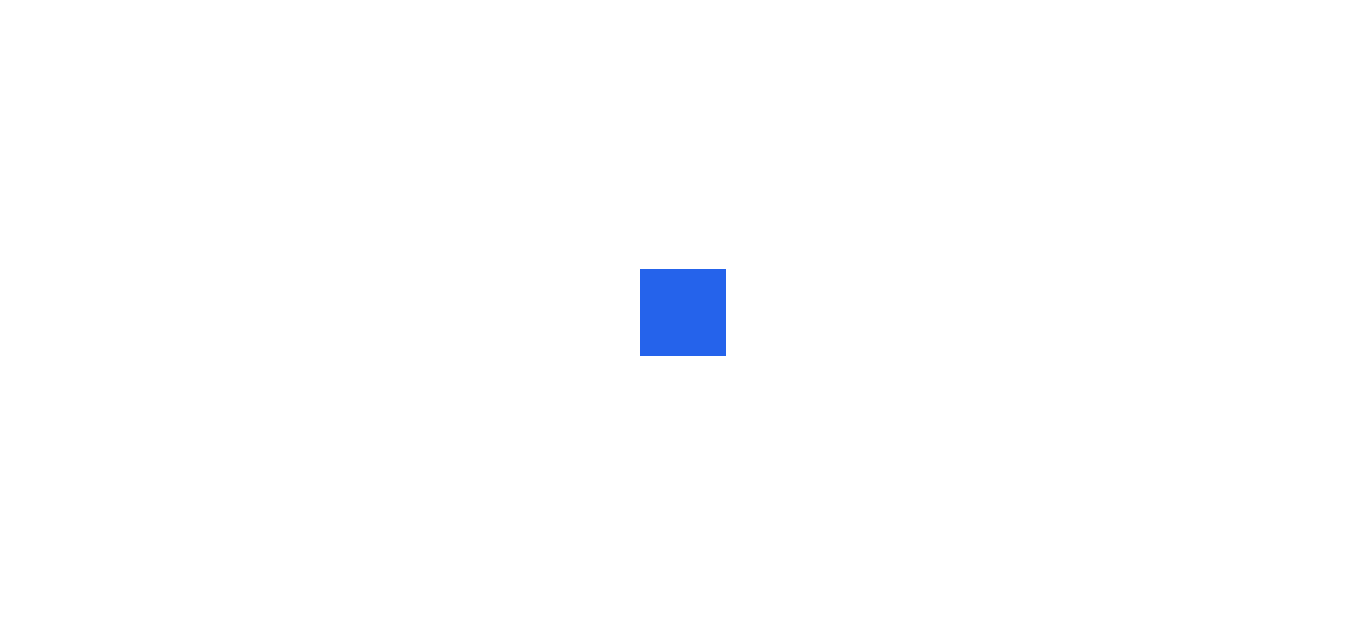 scroll, scrollTop: 0, scrollLeft: 0, axis: both 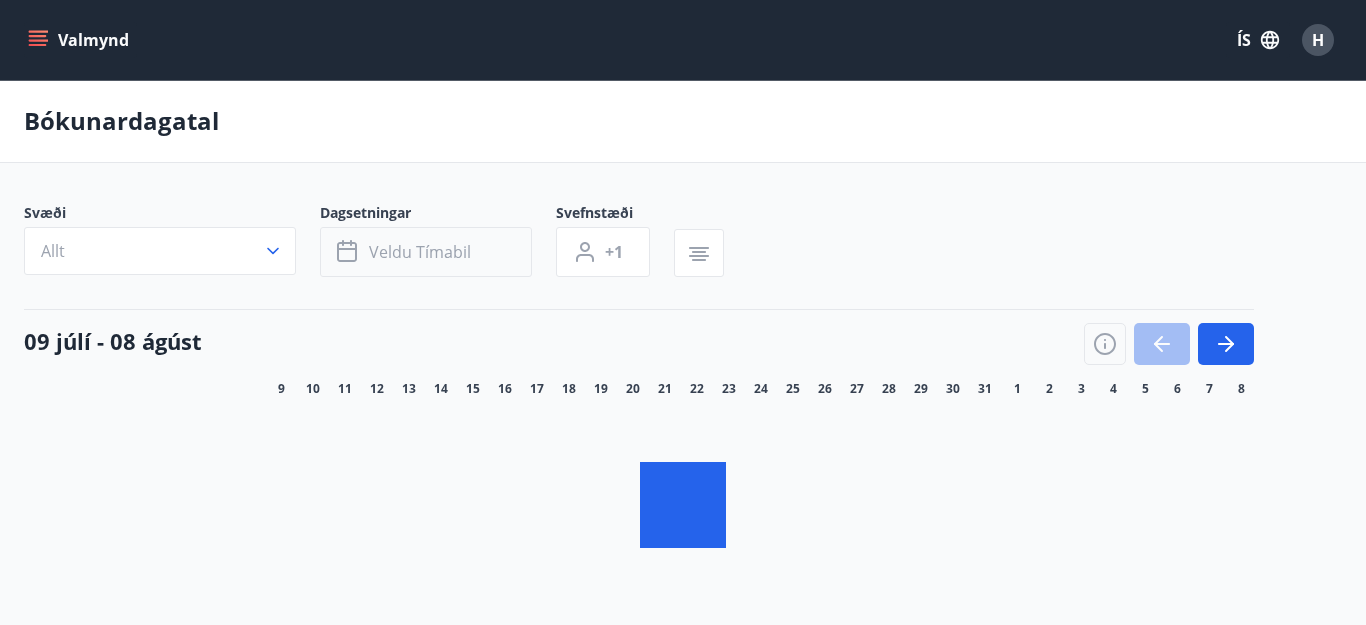 click at bounding box center (349, 252) 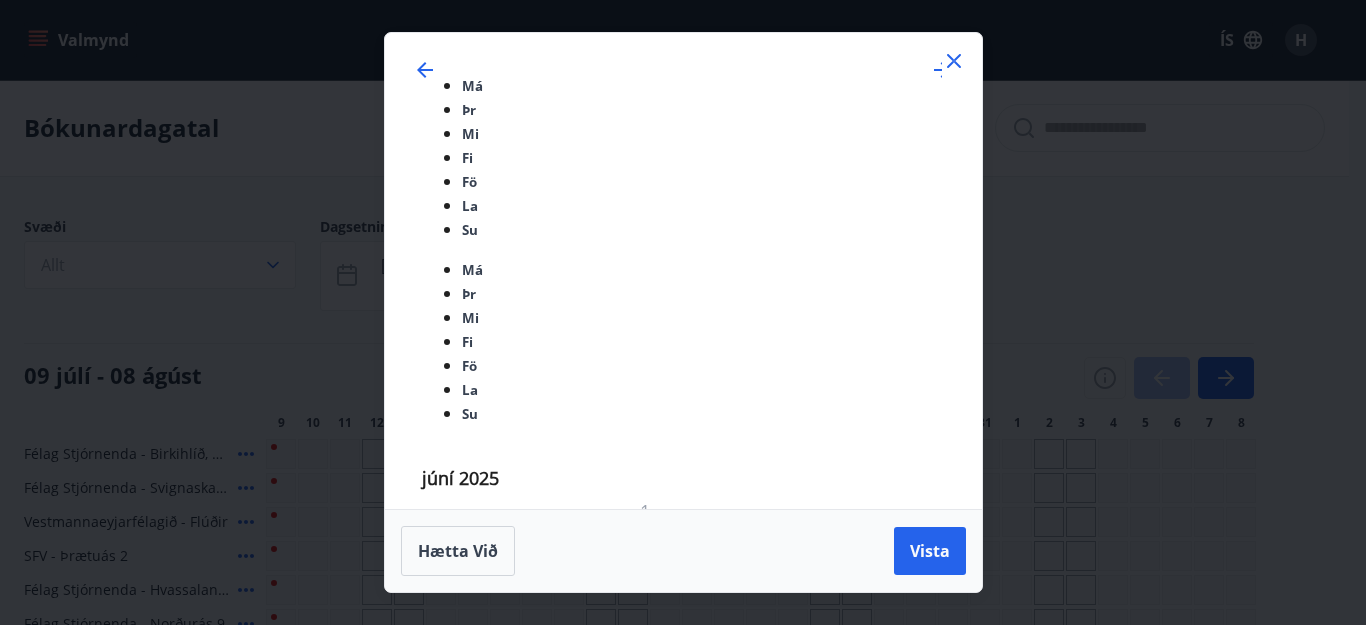 scroll, scrollTop: 666, scrollLeft: 0, axis: vertical 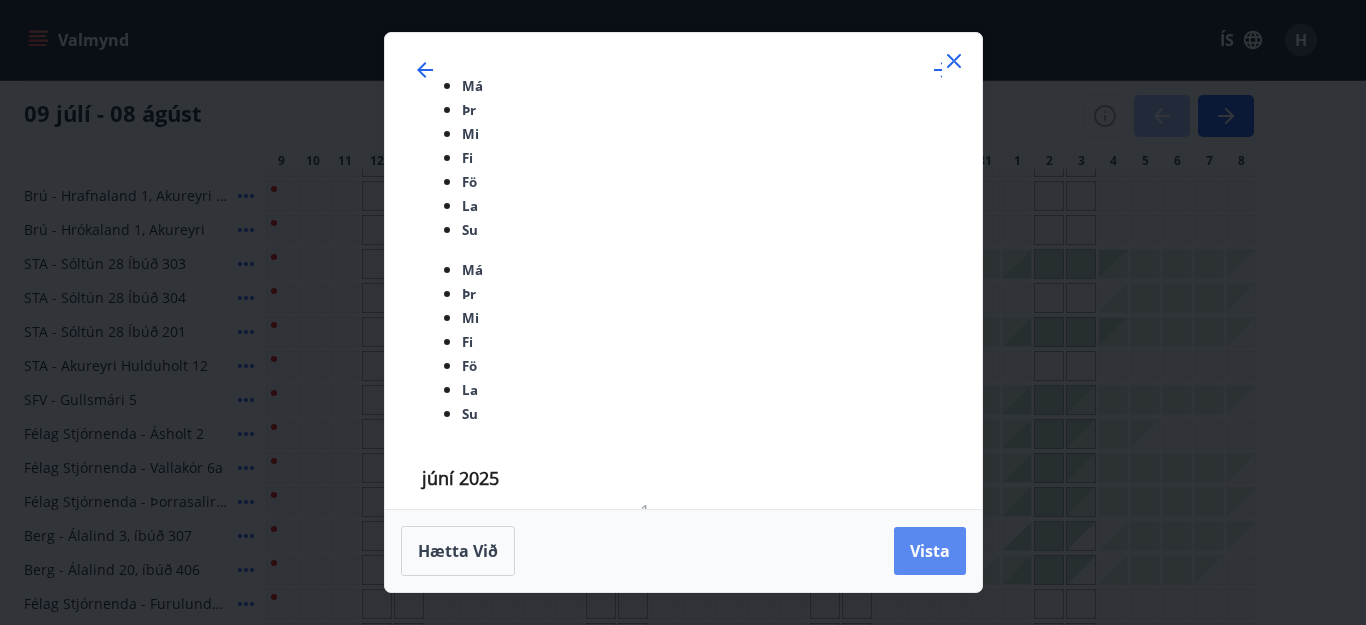 click on "Vista" at bounding box center (930, 551) 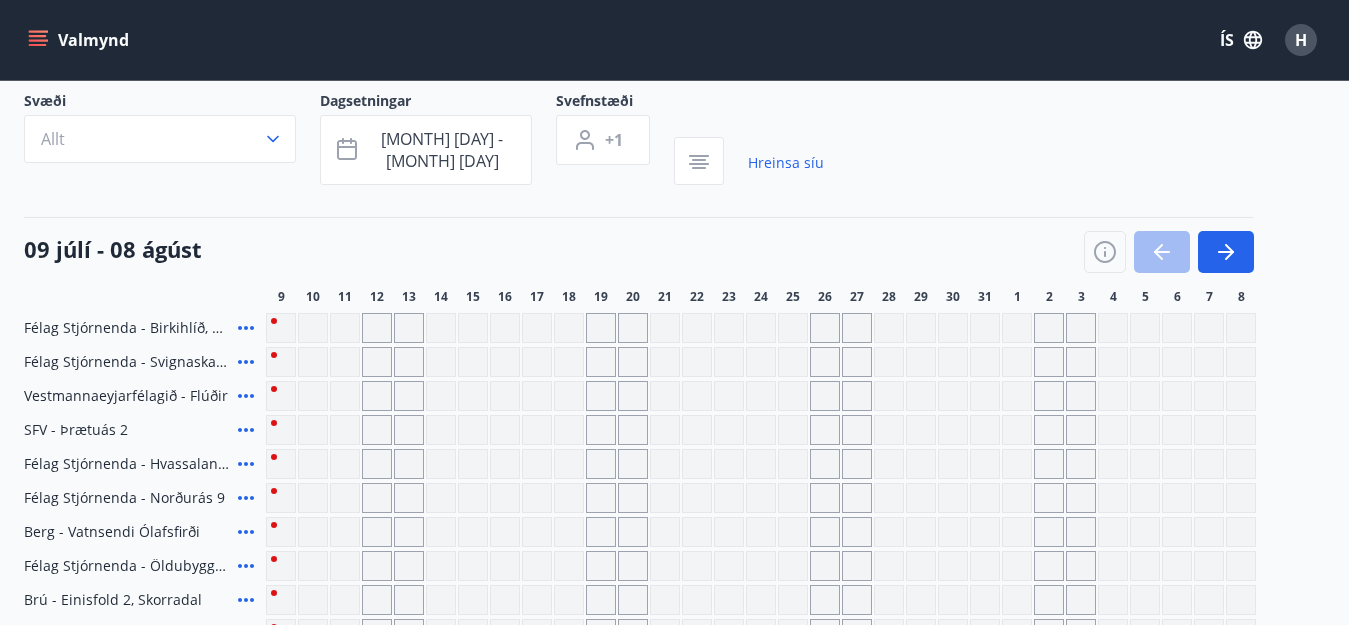 scroll, scrollTop: 122, scrollLeft: 0, axis: vertical 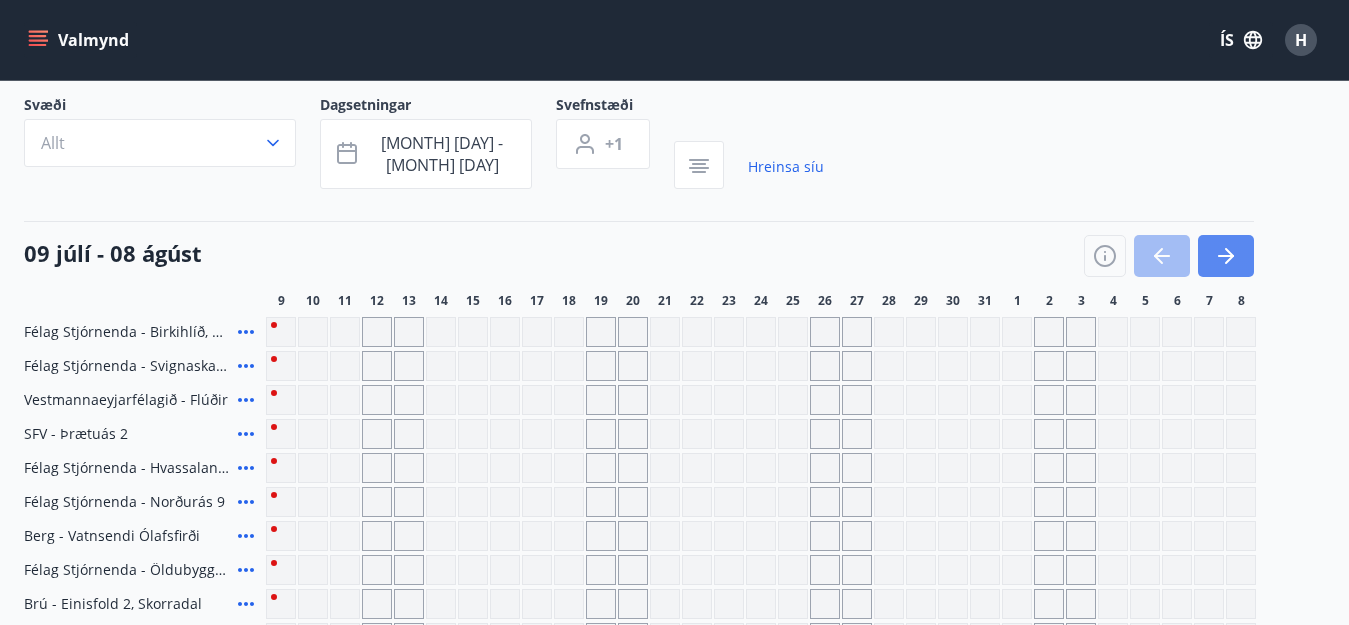 click at bounding box center (1226, 256) 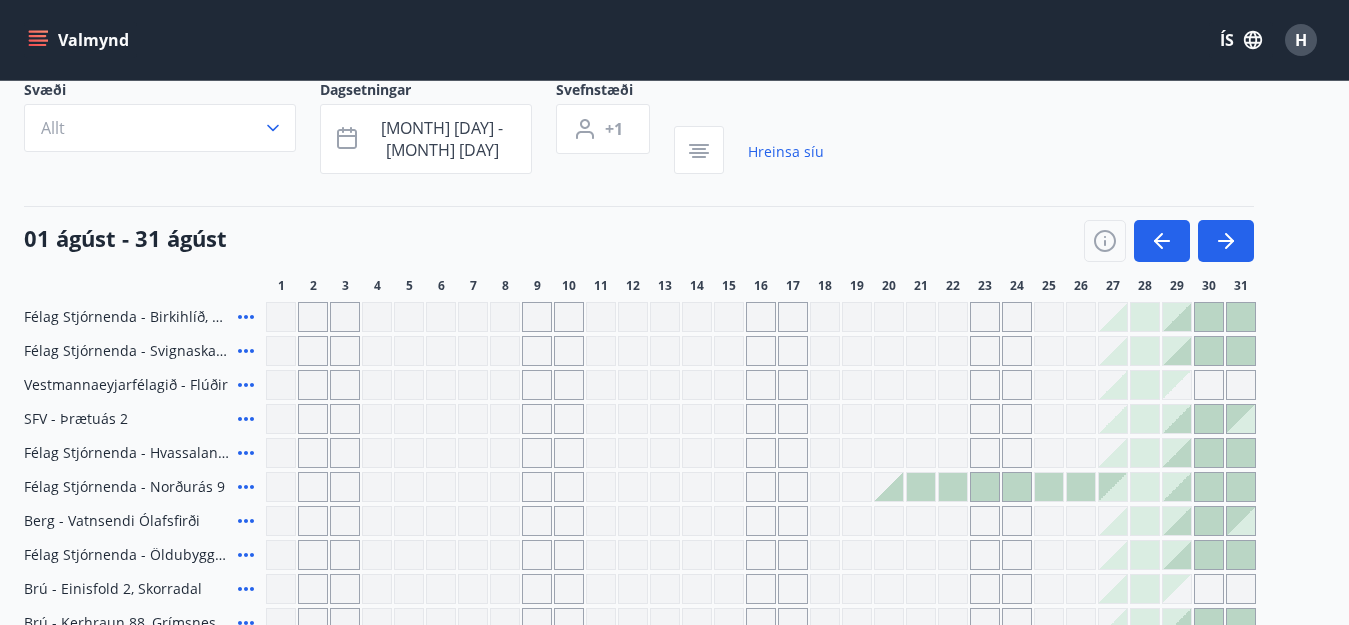 scroll, scrollTop: 122, scrollLeft: 0, axis: vertical 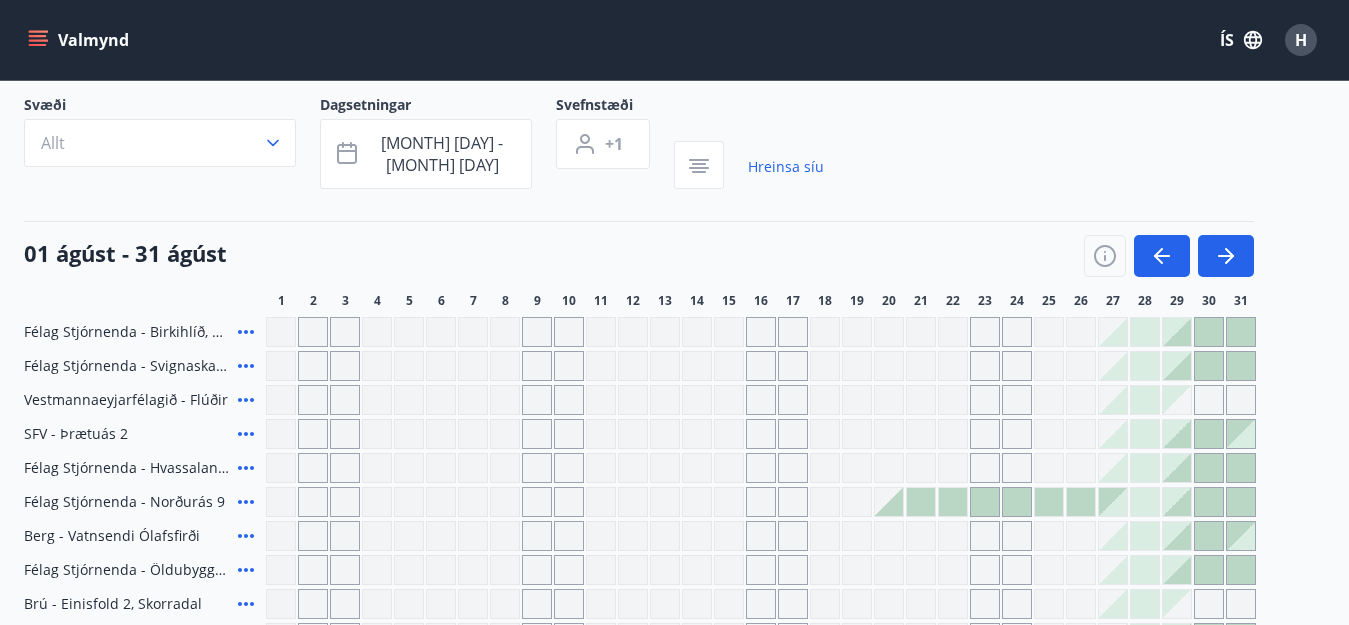 click at bounding box center (889, 502) 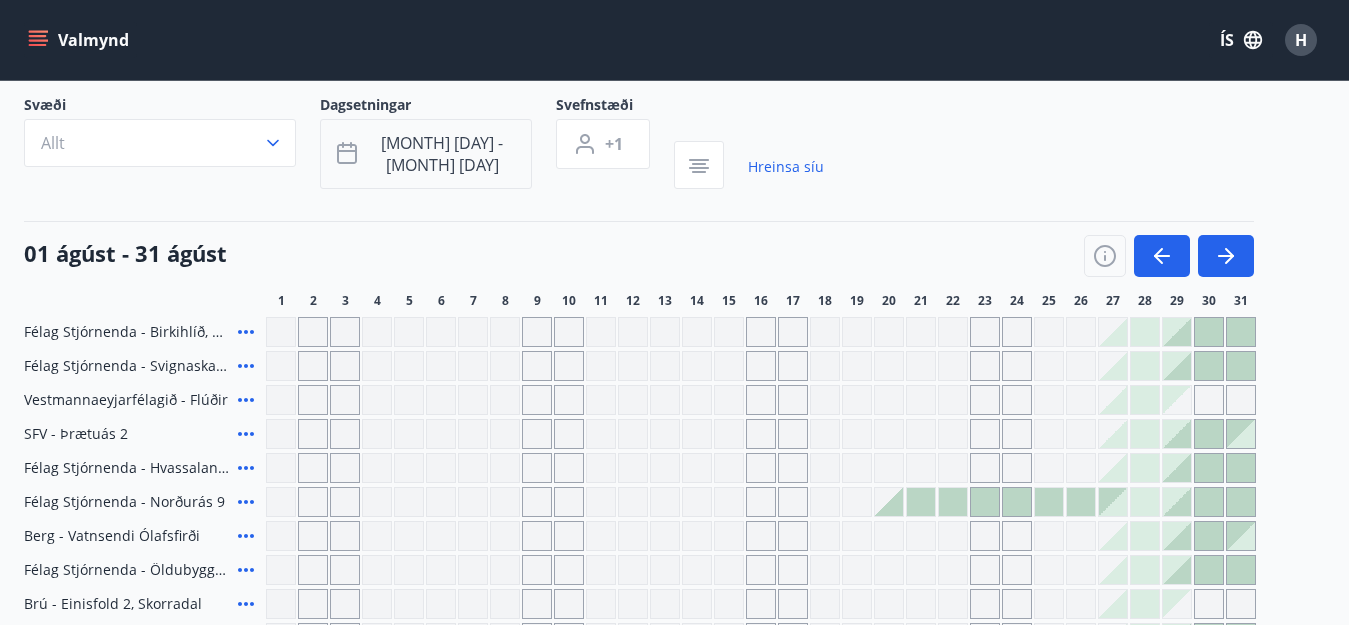 click on "[MONTH] [NUMBER] - [MONTH] [NUMBER]" at bounding box center [442, 154] 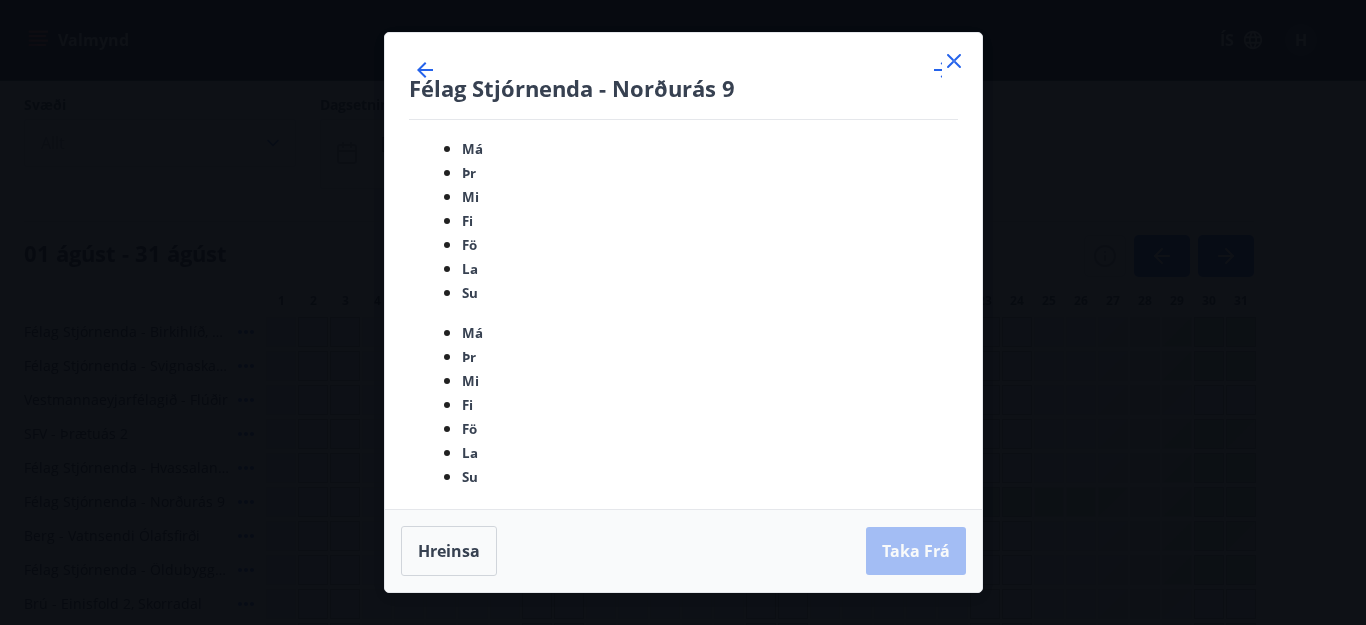 click at bounding box center (954, 61) 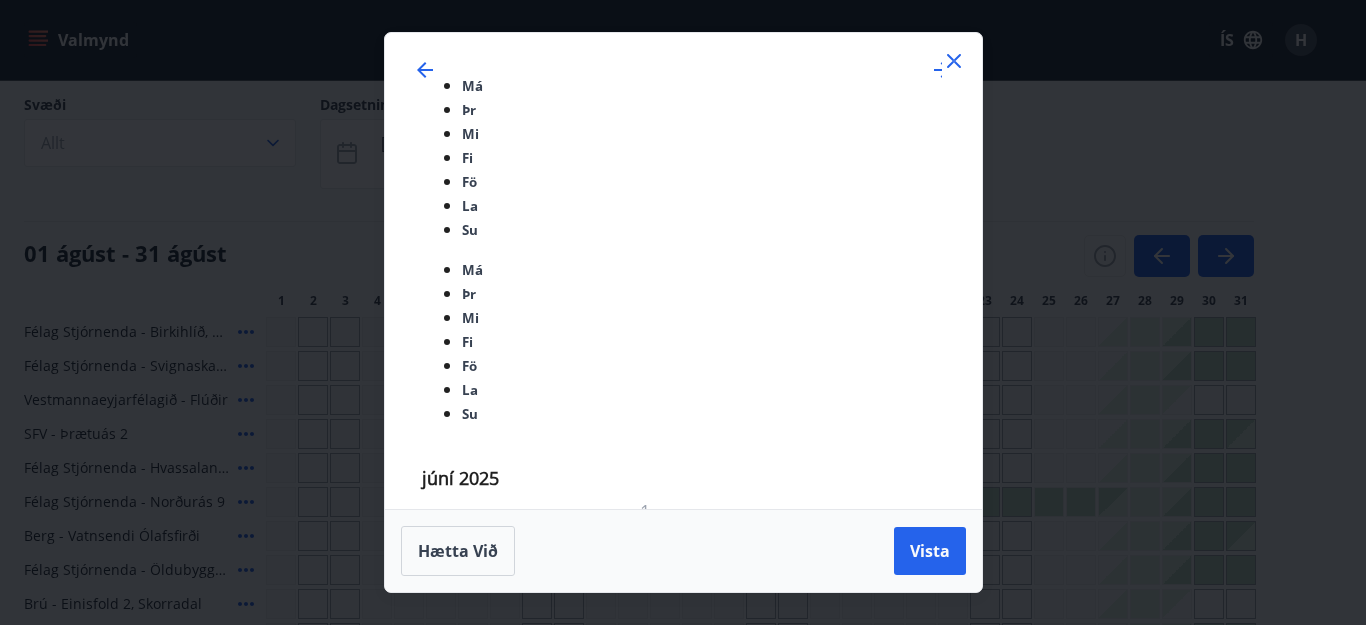 click at bounding box center [954, 61] 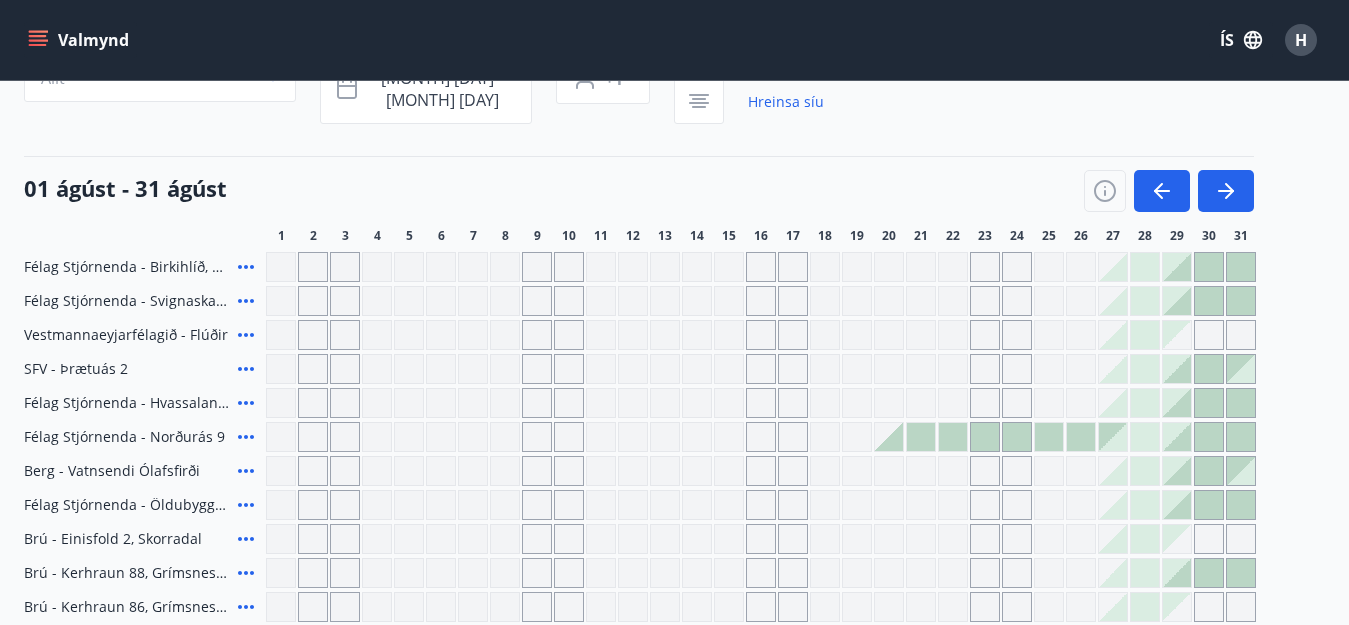 scroll, scrollTop: 222, scrollLeft: 0, axis: vertical 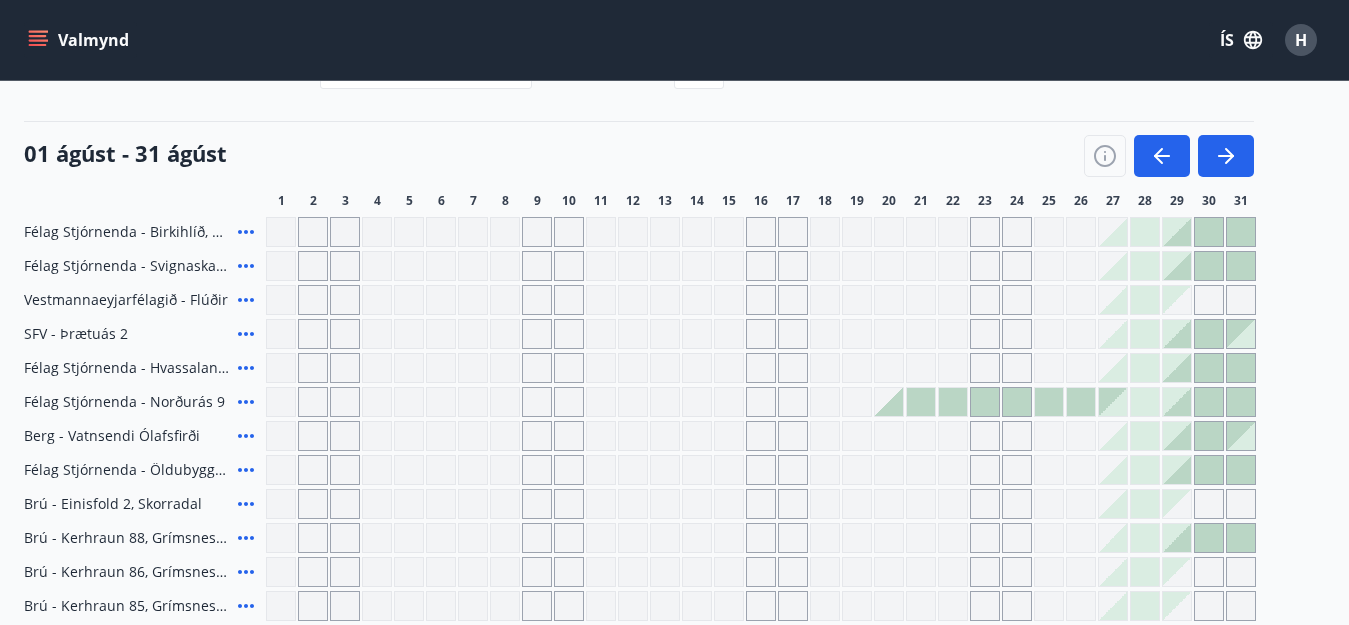 click on "Valmynd" at bounding box center (80, 40) 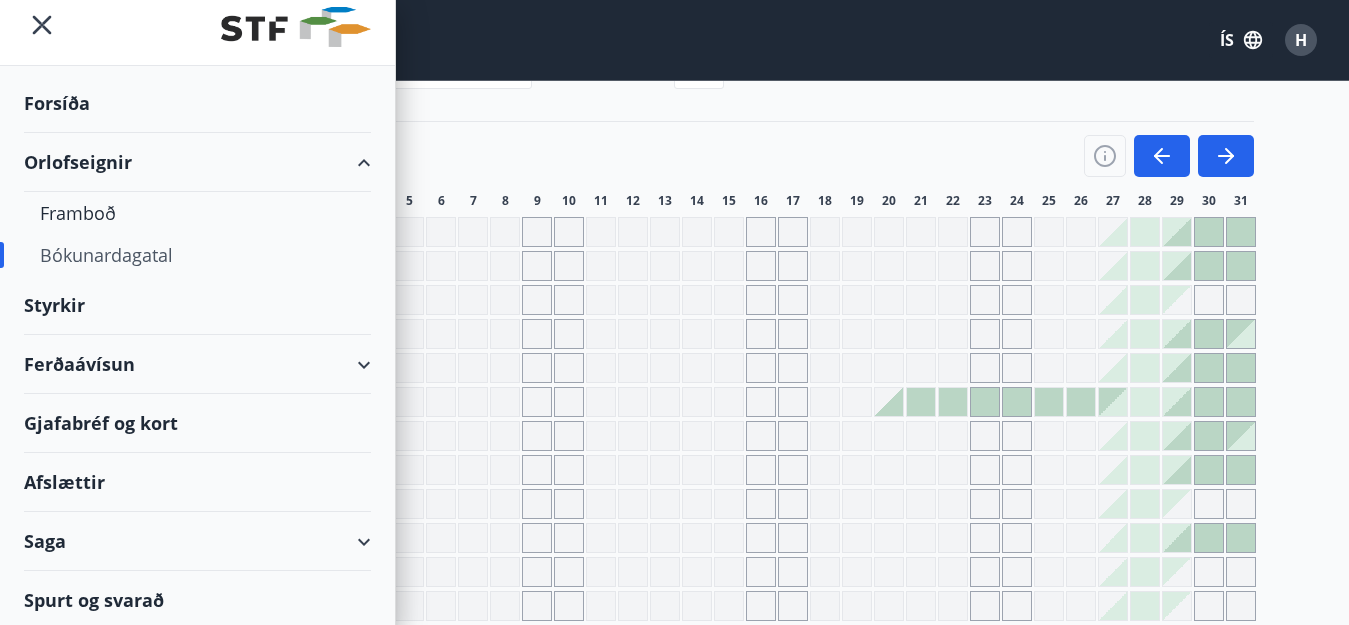 scroll, scrollTop: 19, scrollLeft: 0, axis: vertical 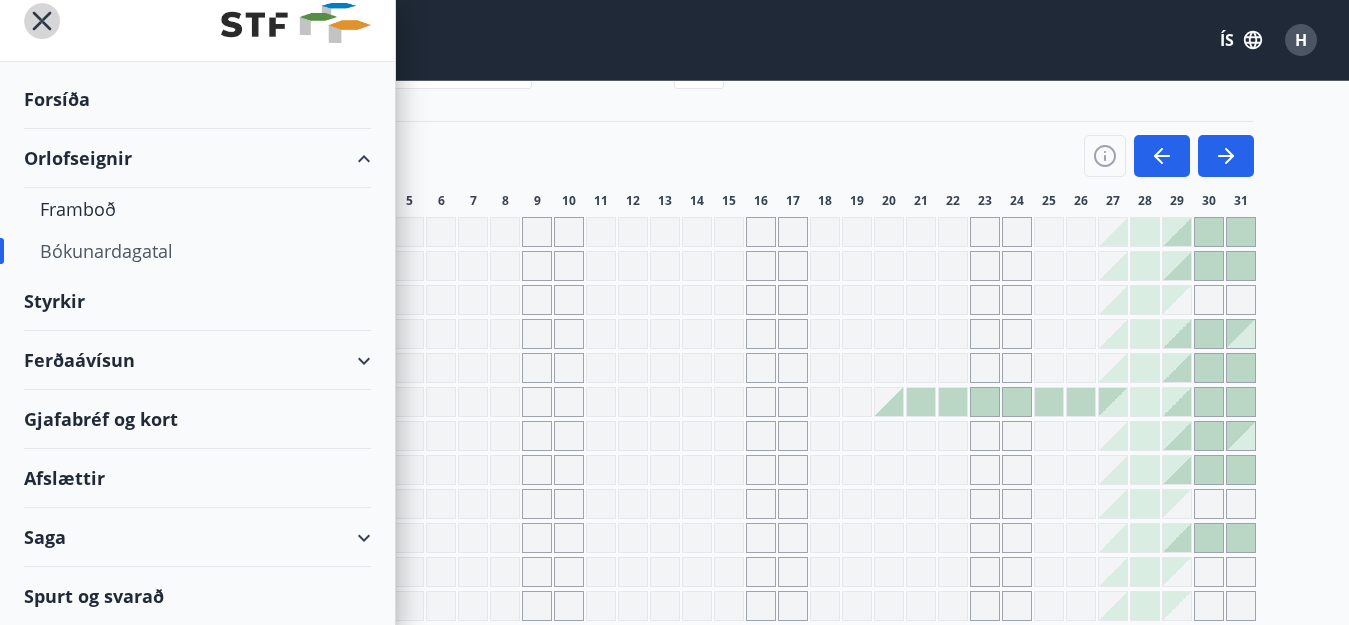 click at bounding box center [42, 21] 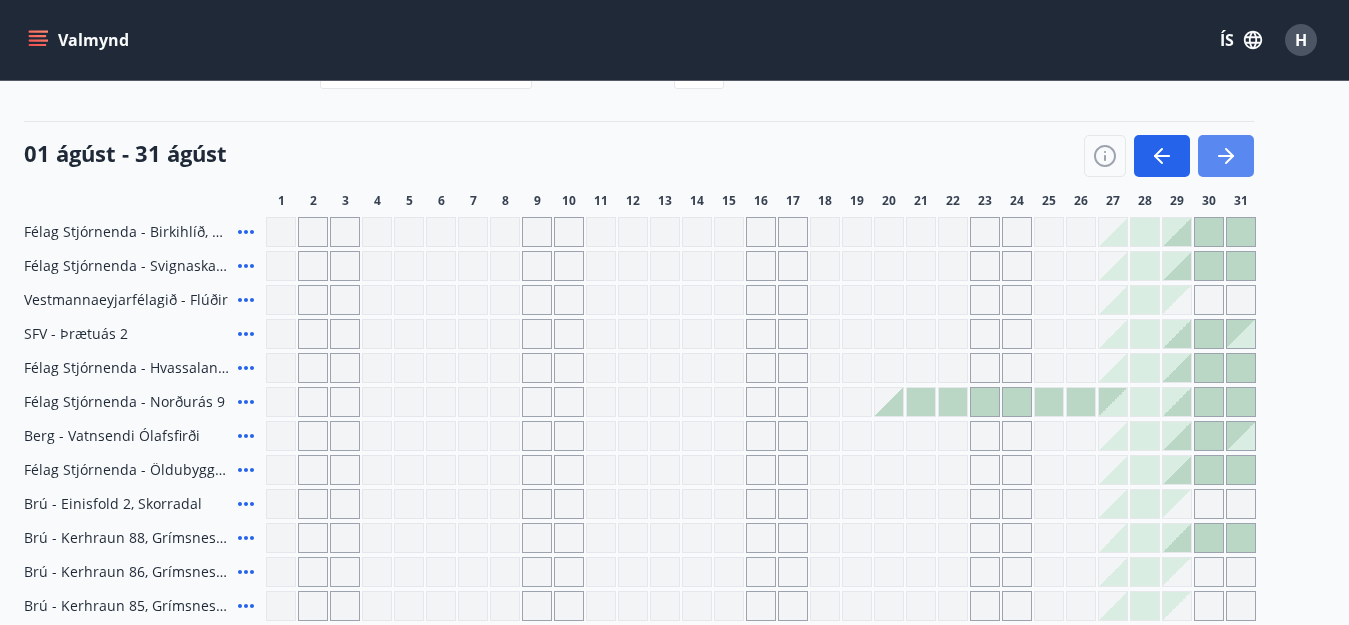 click at bounding box center (1226, 156) 